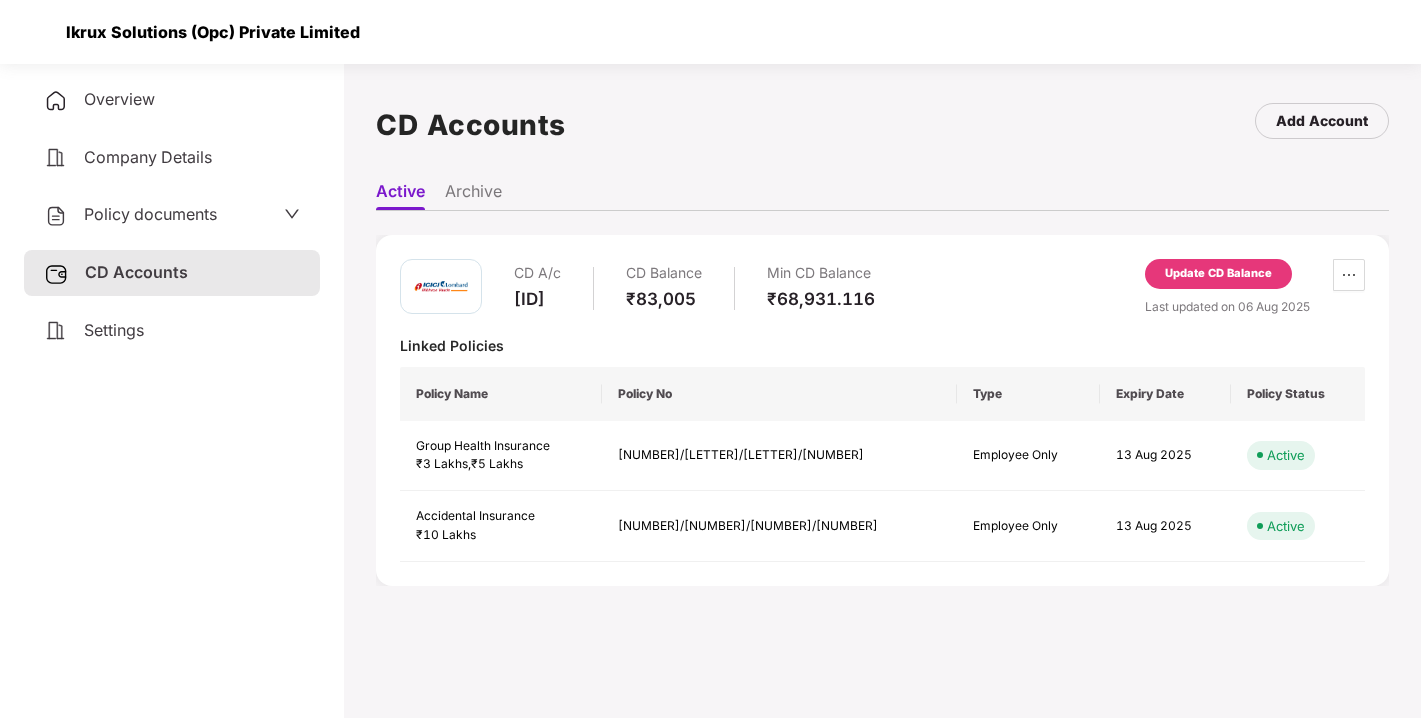 scroll, scrollTop: 0, scrollLeft: 0, axis: both 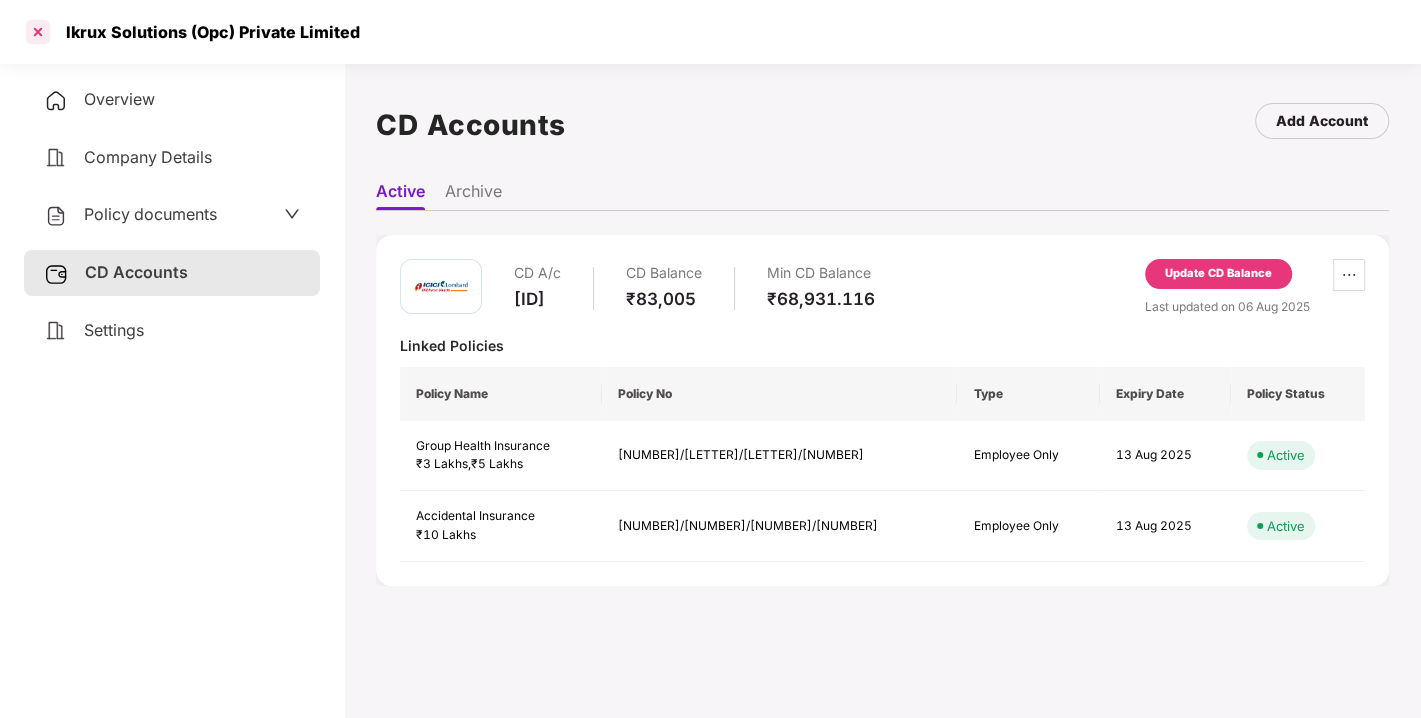 click at bounding box center [38, 32] 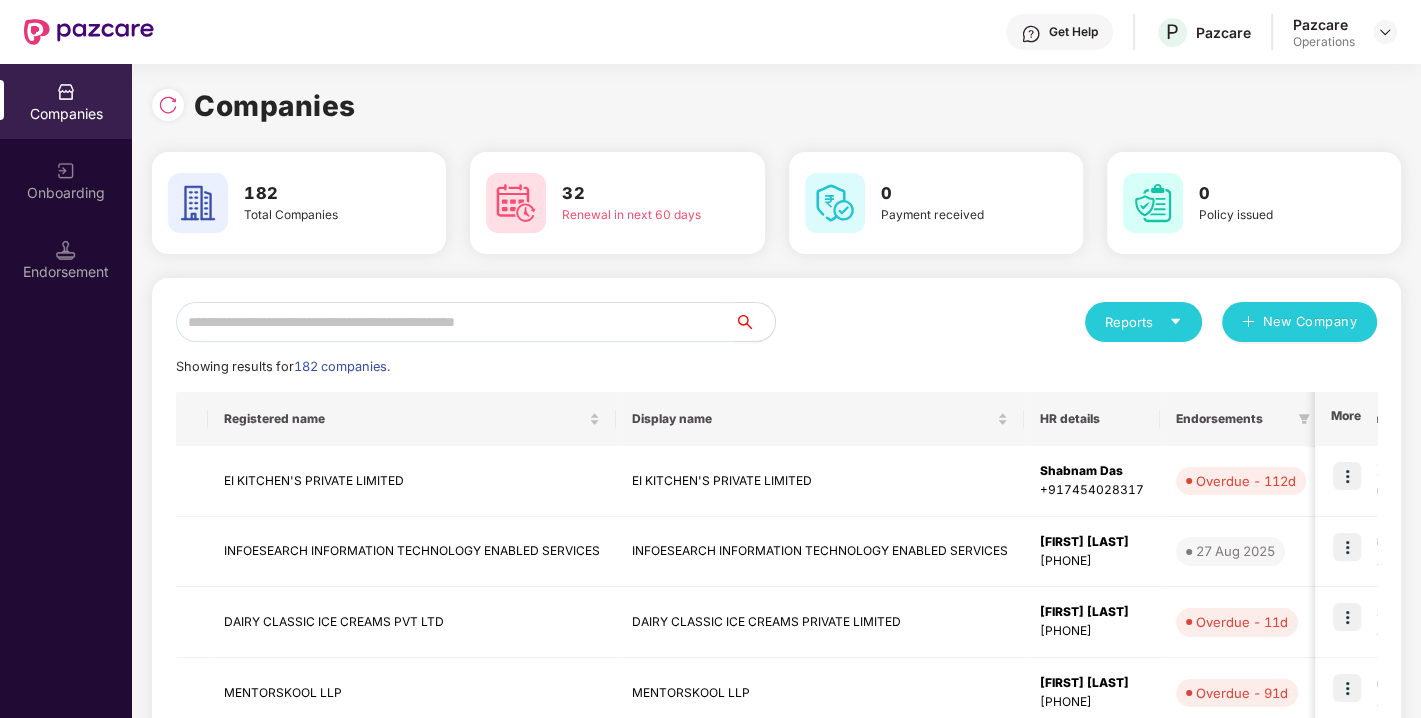 click at bounding box center (455, 322) 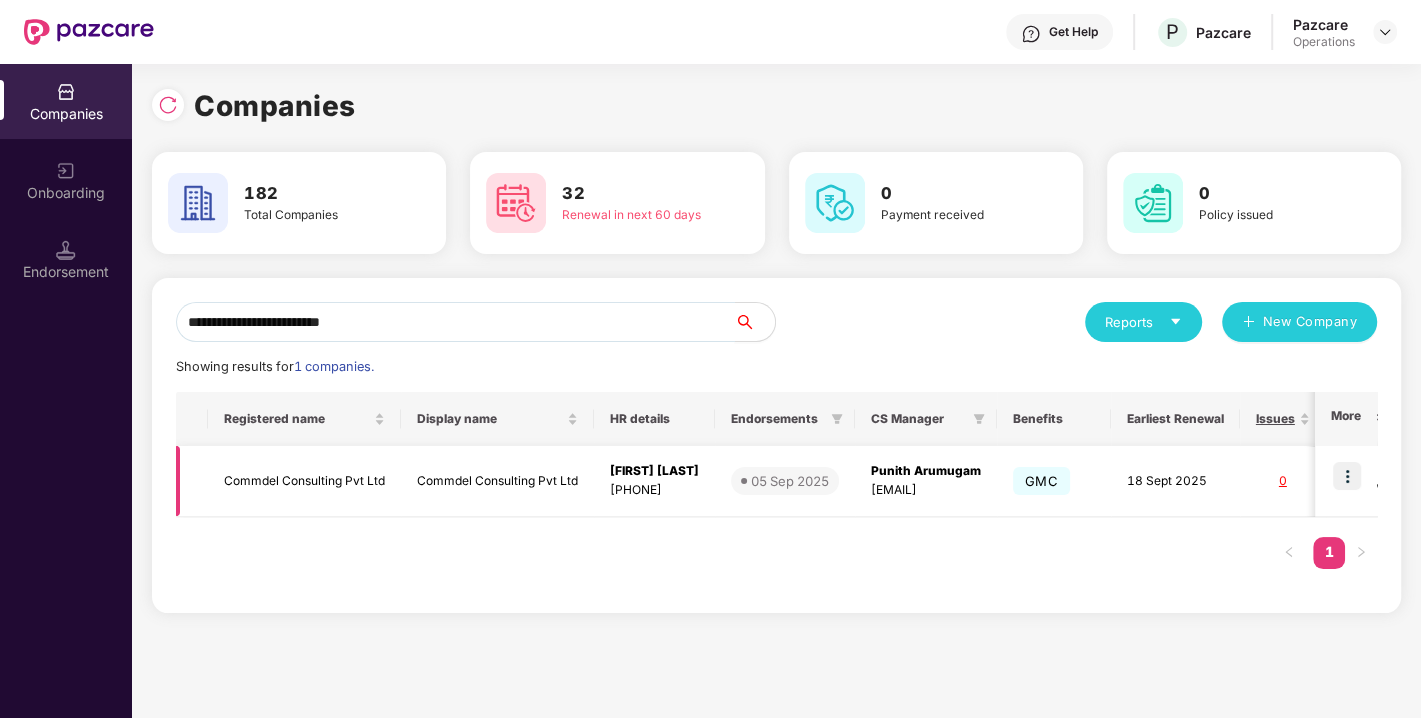 type on "**********" 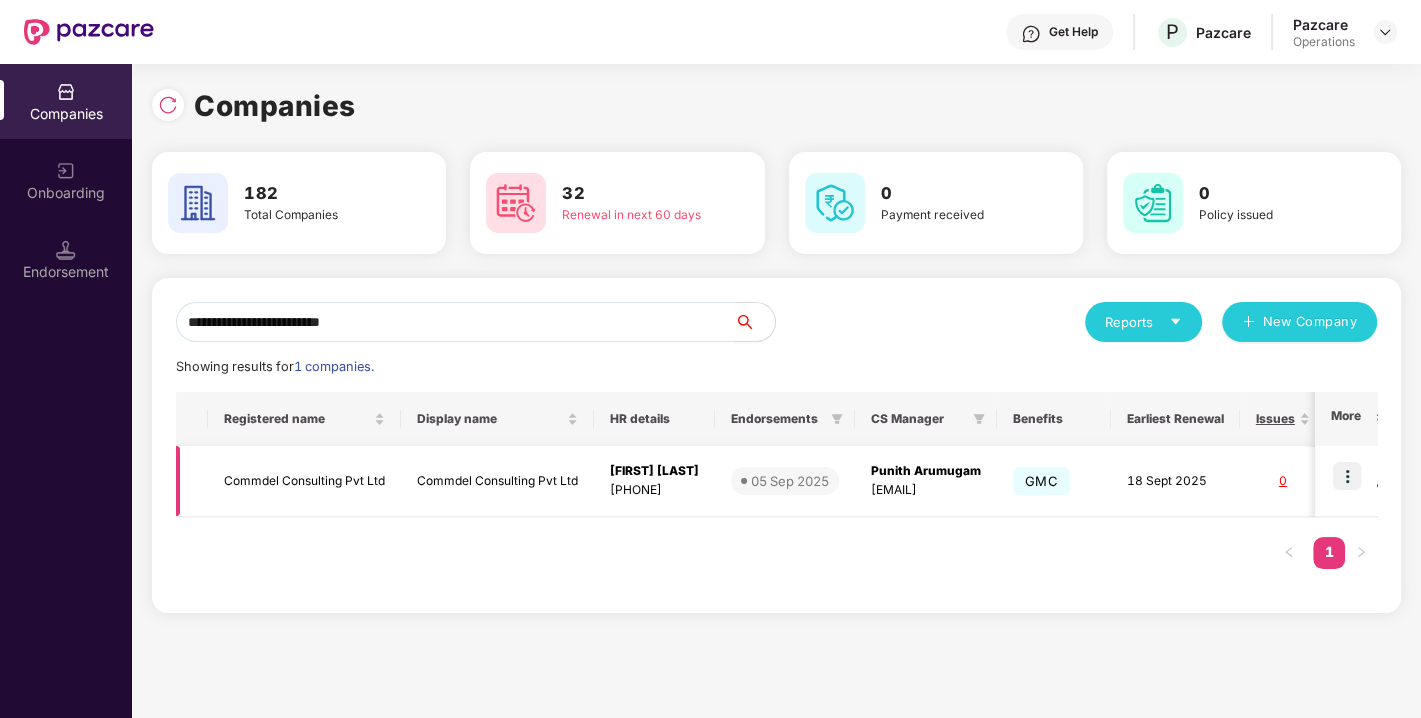 click at bounding box center [1347, 476] 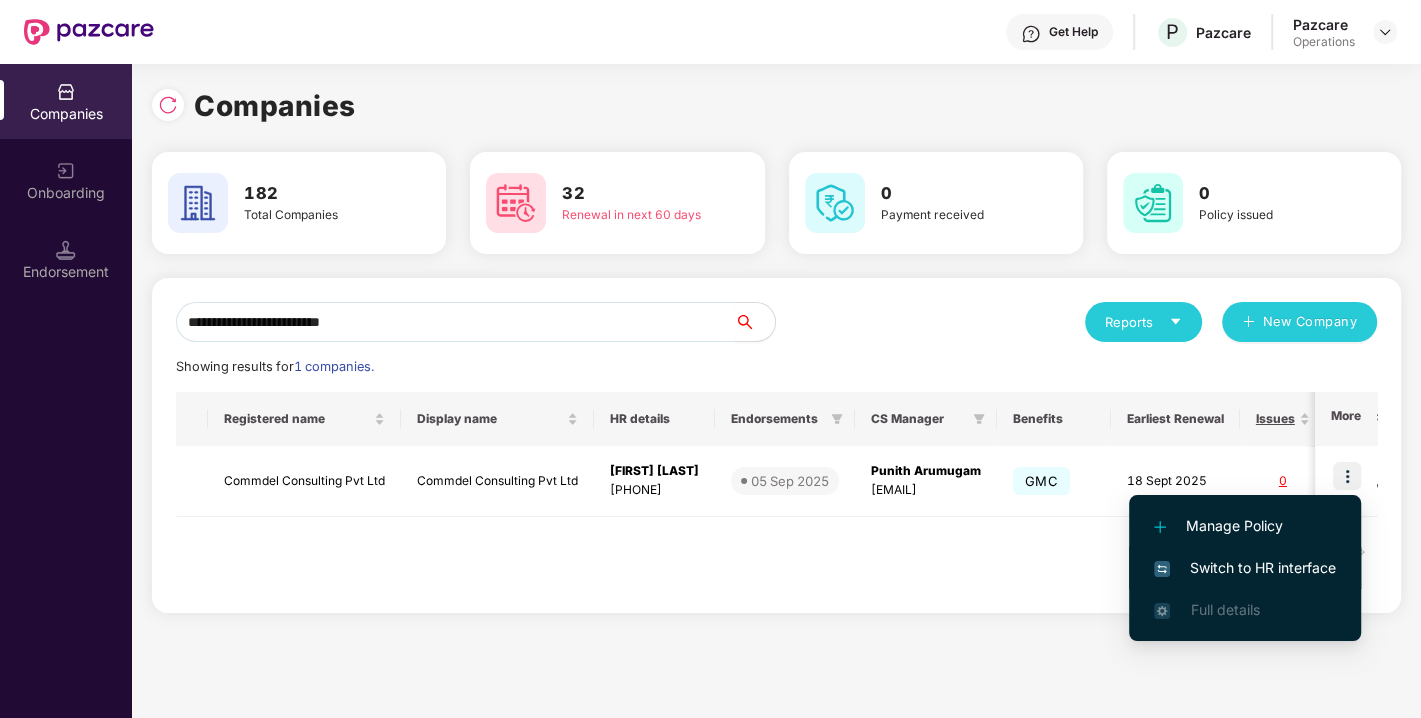 click on "Switch to HR interface" at bounding box center (1245, 568) 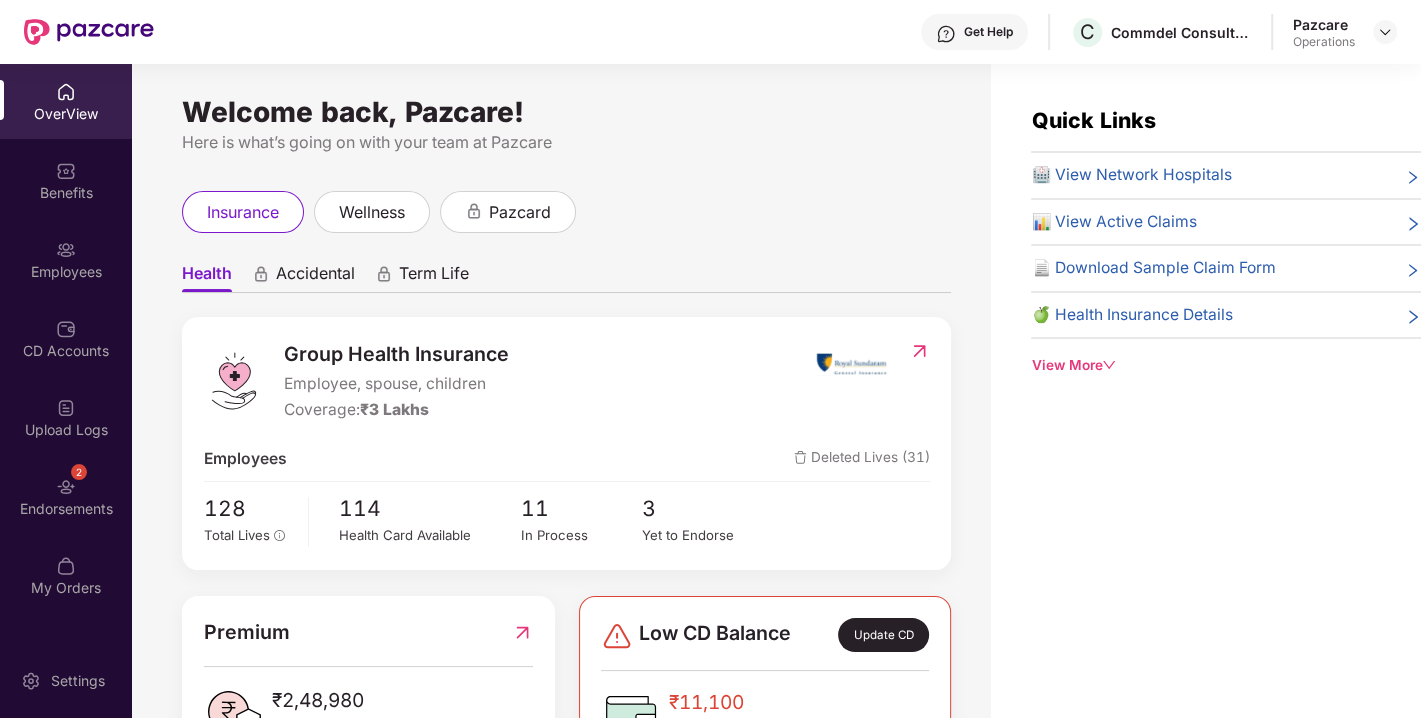 click on "2 Endorsements" at bounding box center [66, 496] 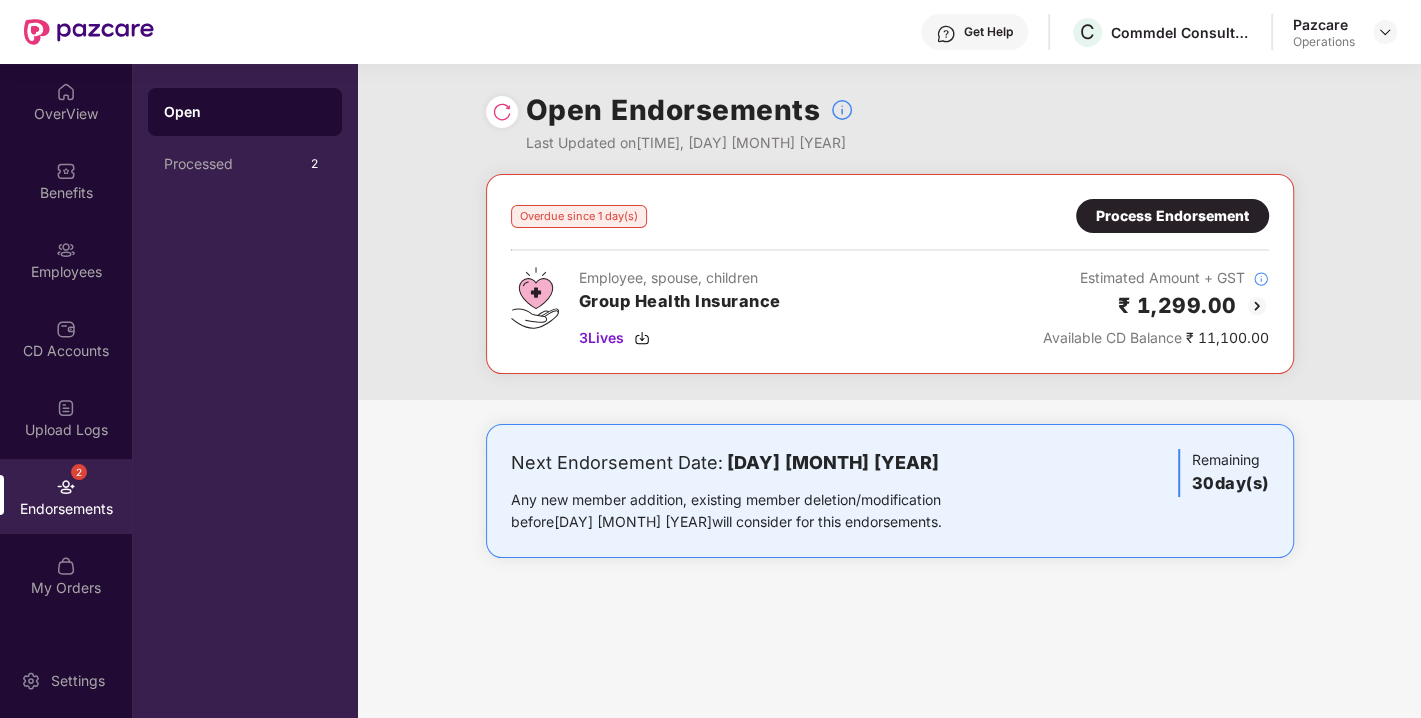 click at bounding box center [502, 112] 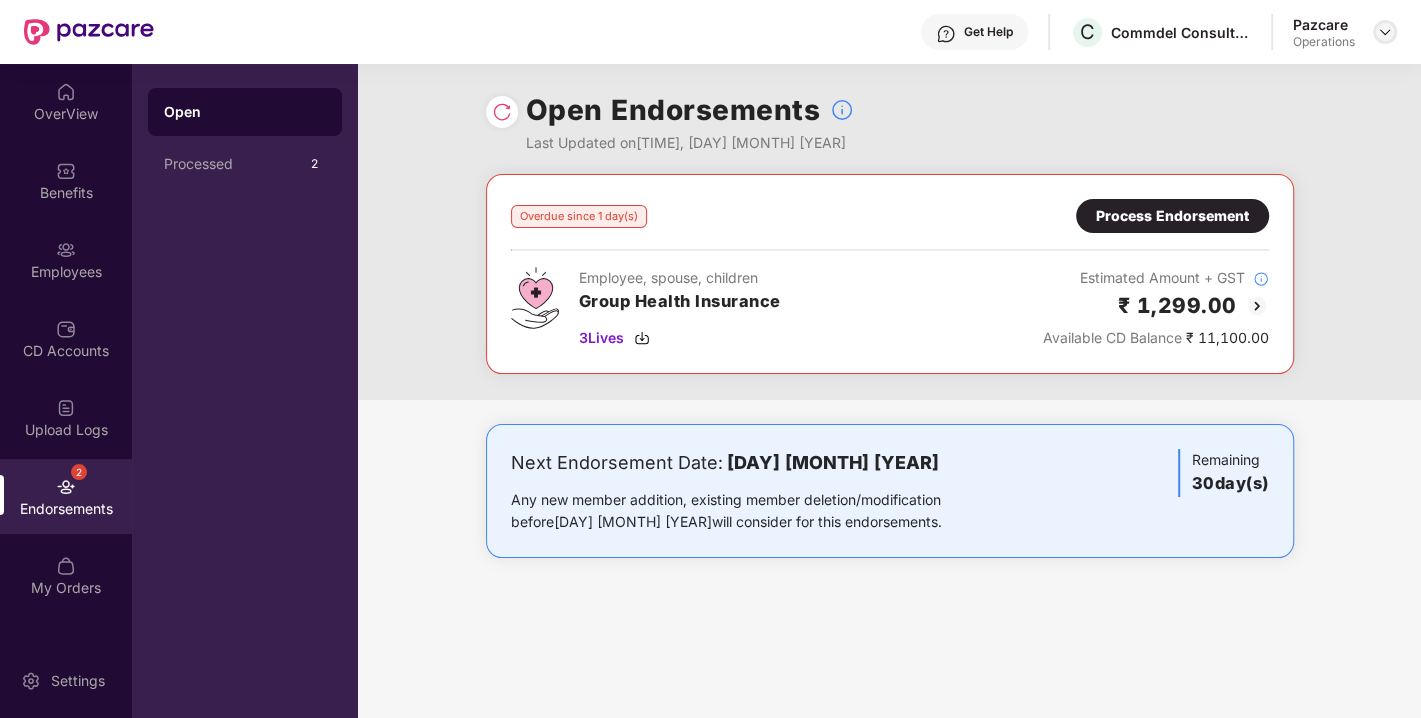 click at bounding box center [1385, 32] 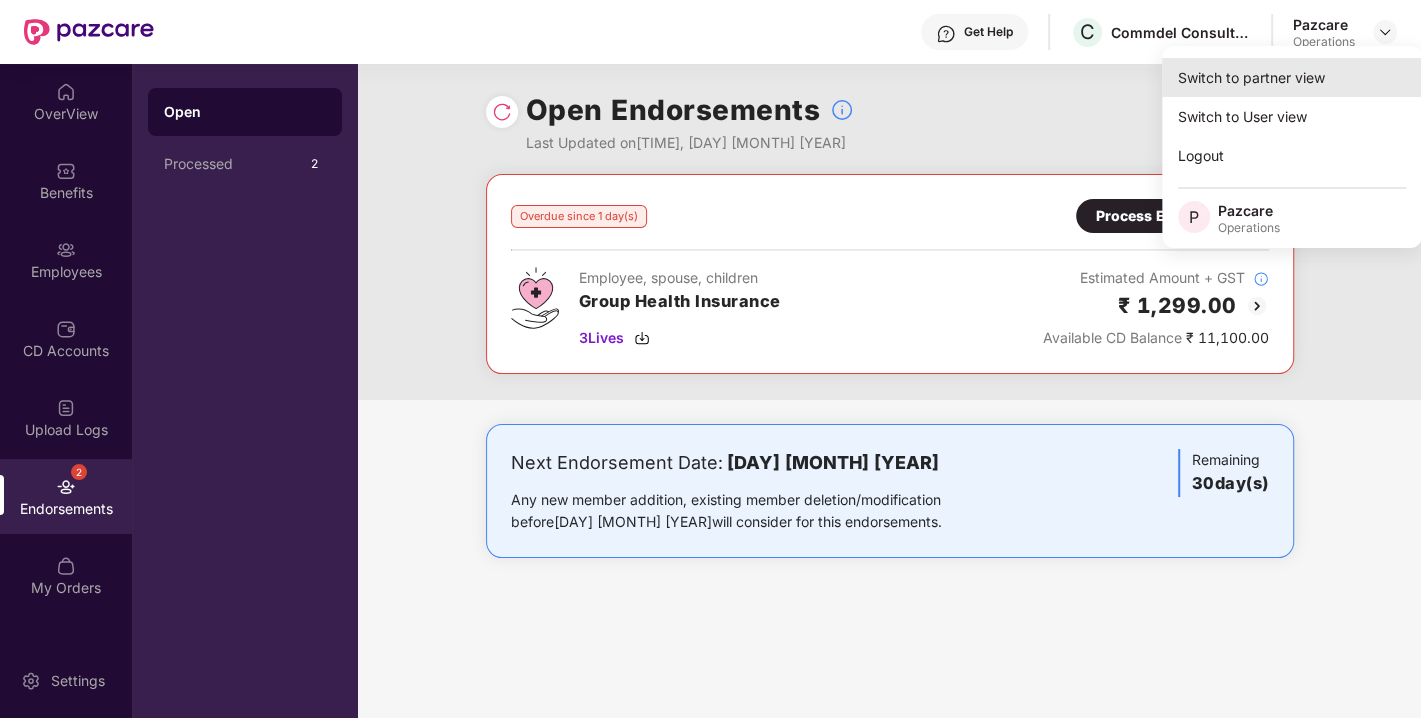 click on "Switch to partner view" at bounding box center (1292, 77) 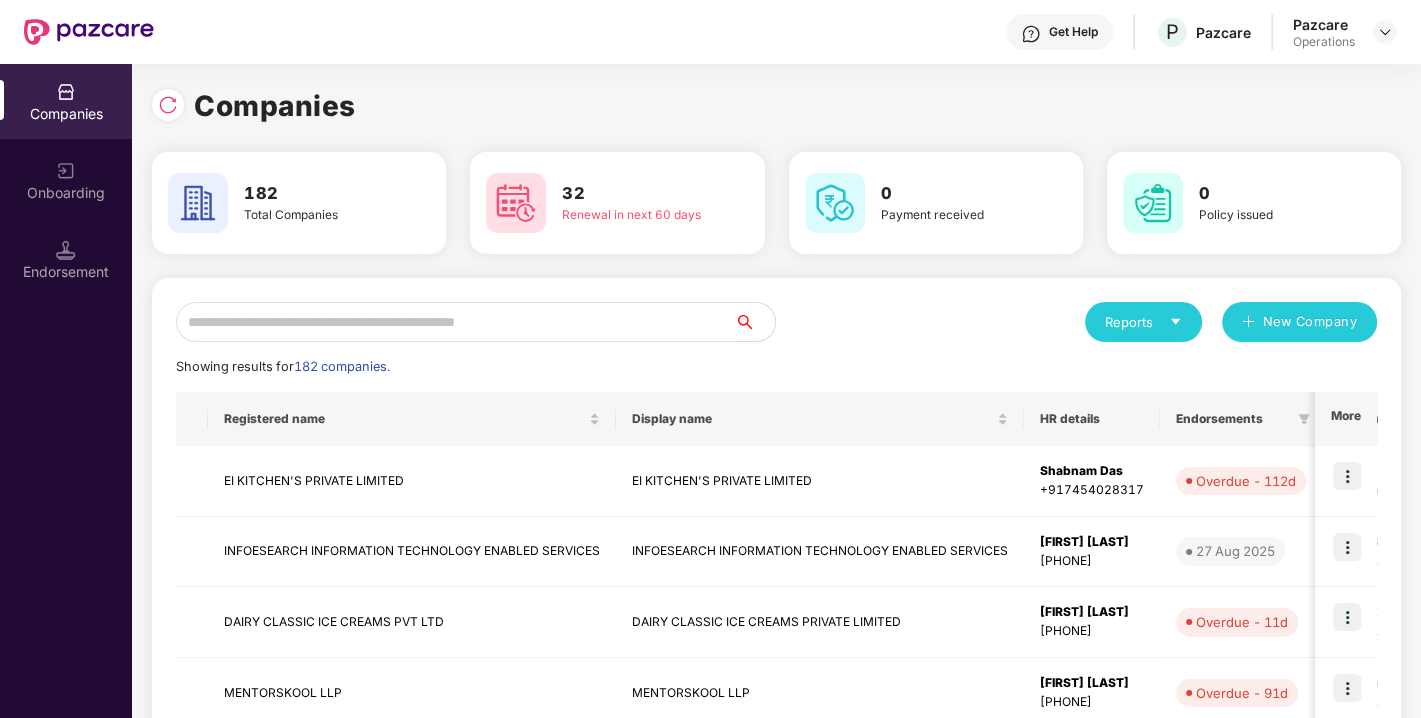 click at bounding box center (455, 322) 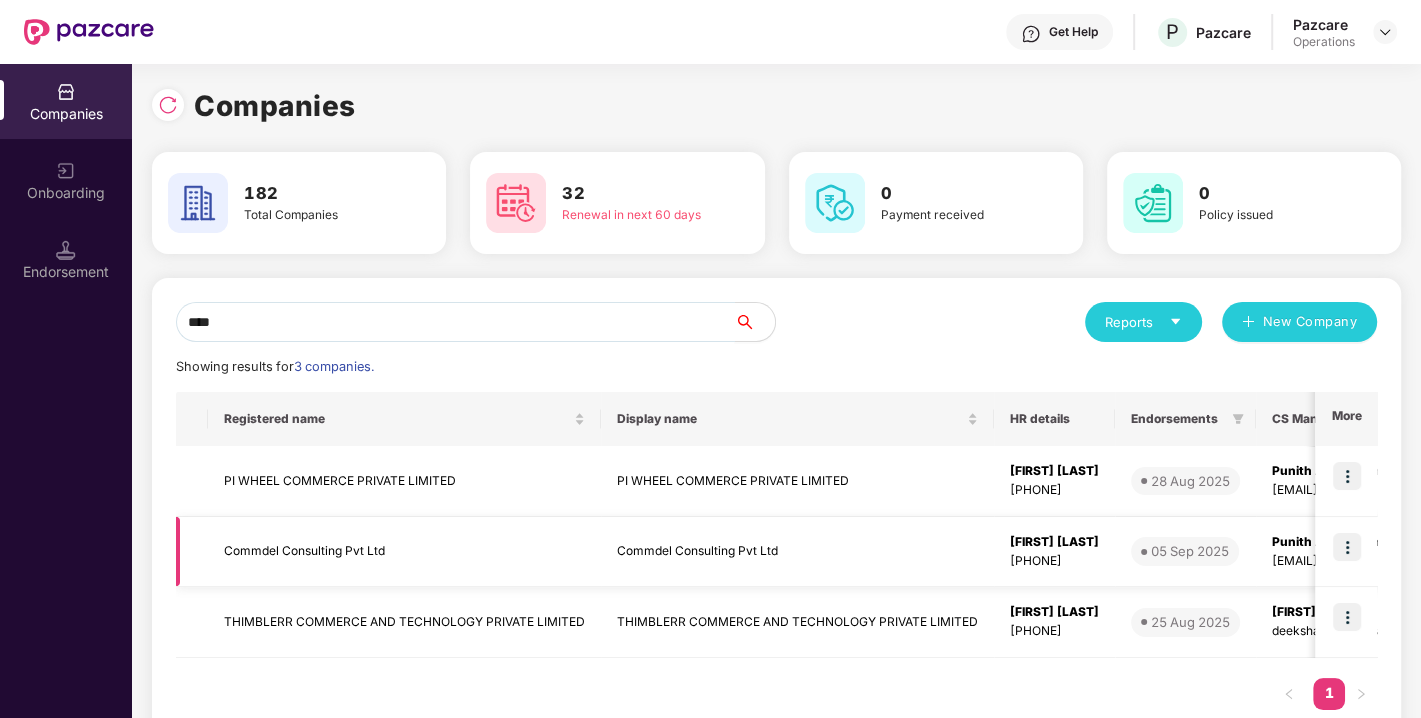 type on "****" 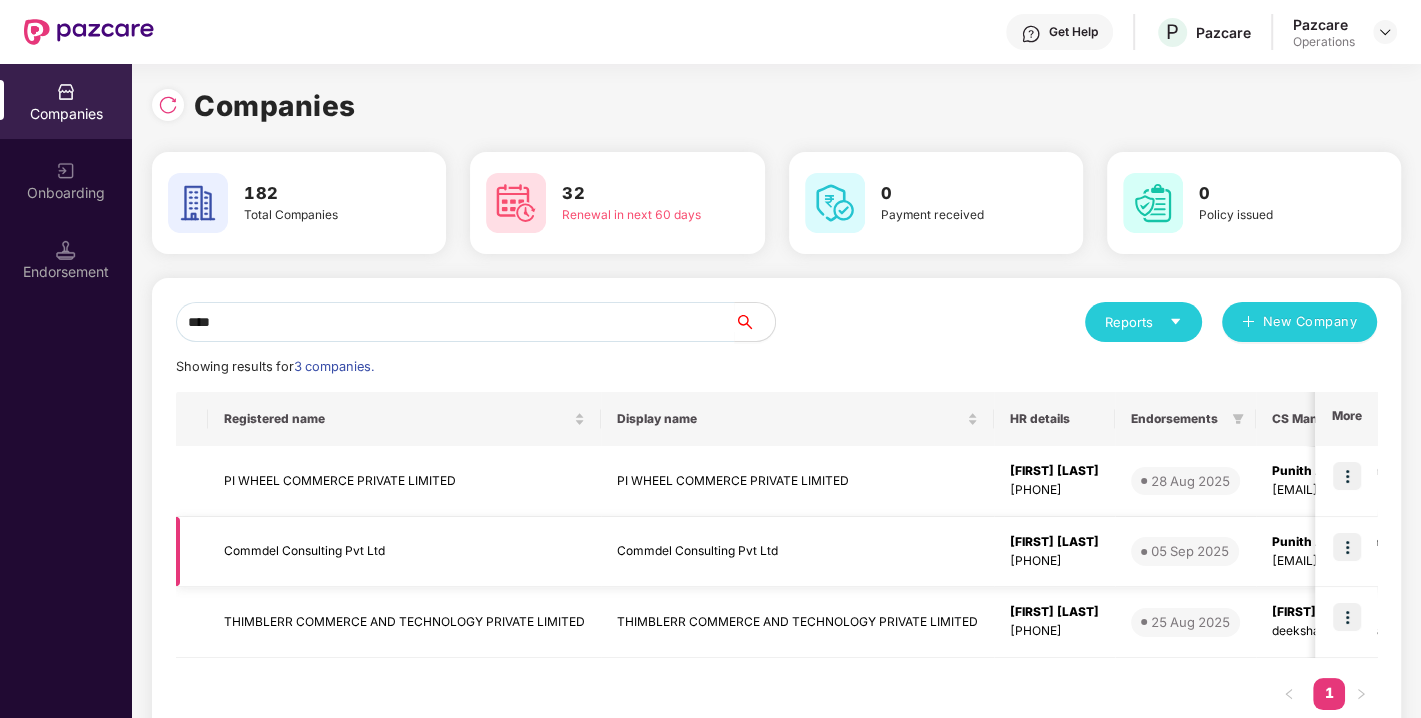 click on "Commdel Consulting Pvt Ltd" at bounding box center [404, 552] 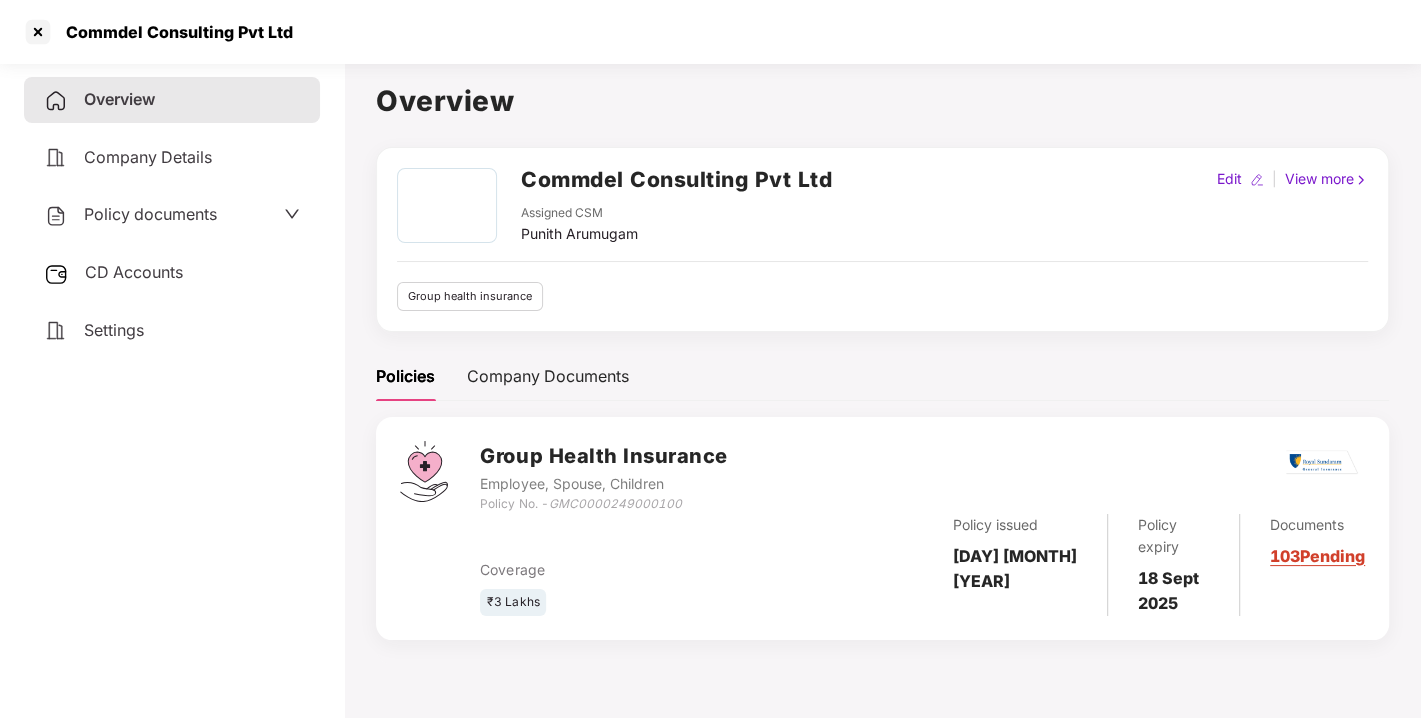 click on "CD Accounts" at bounding box center (134, 272) 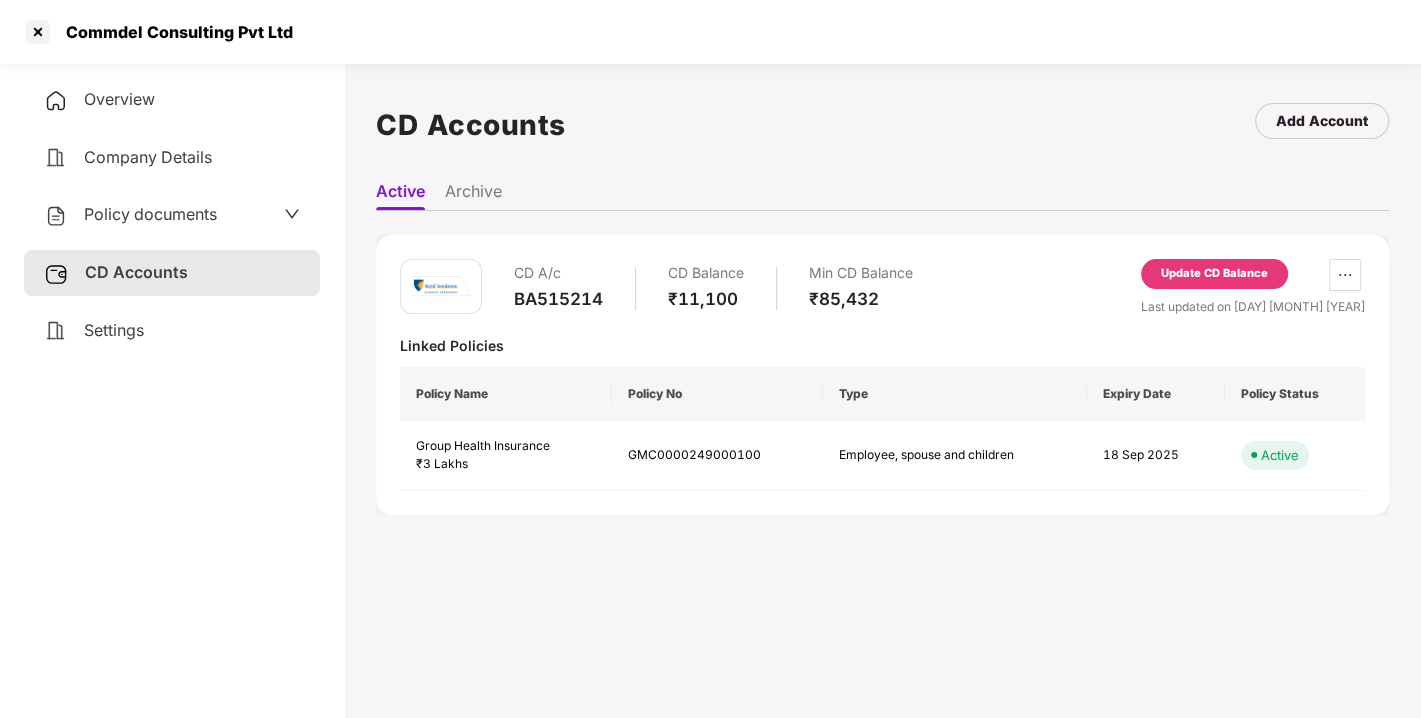 click on "Update CD Balance" at bounding box center [1214, 274] 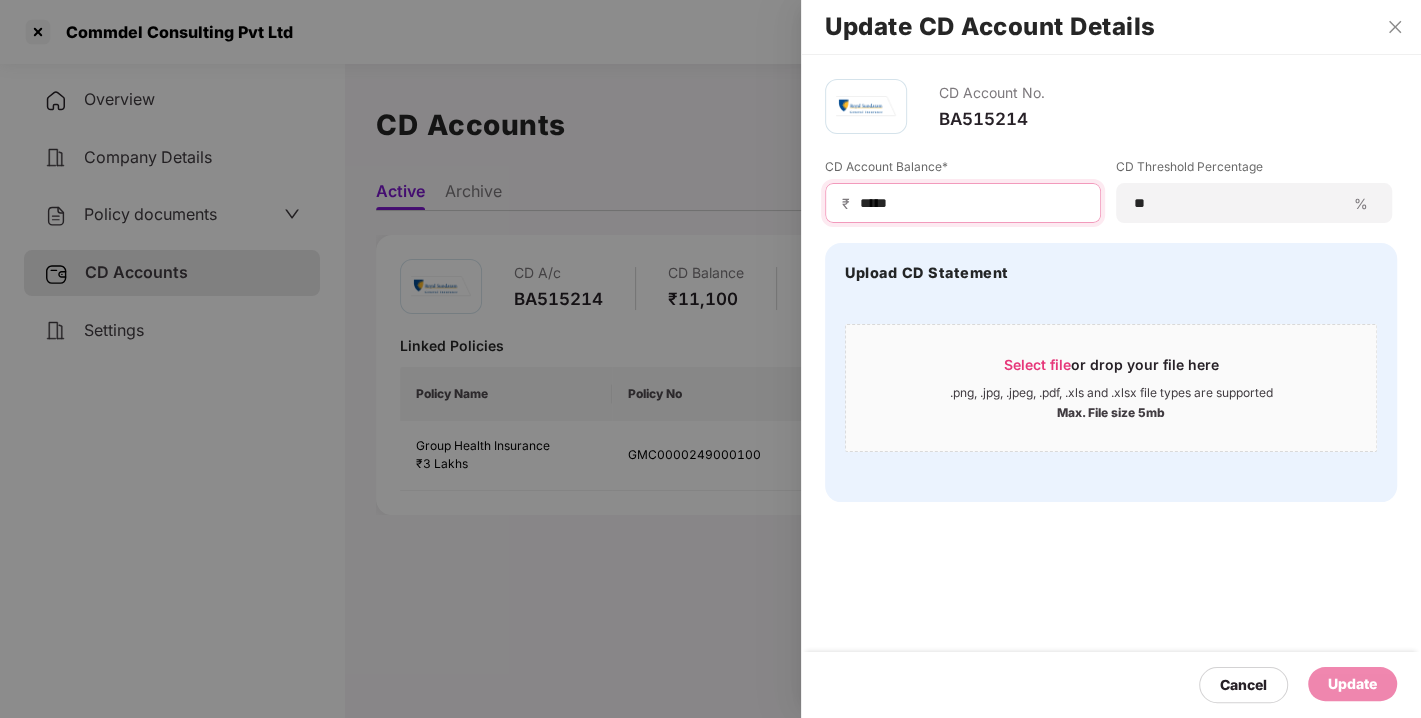 drag, startPoint x: 914, startPoint y: 212, endPoint x: 785, endPoint y: 225, distance: 129.65338 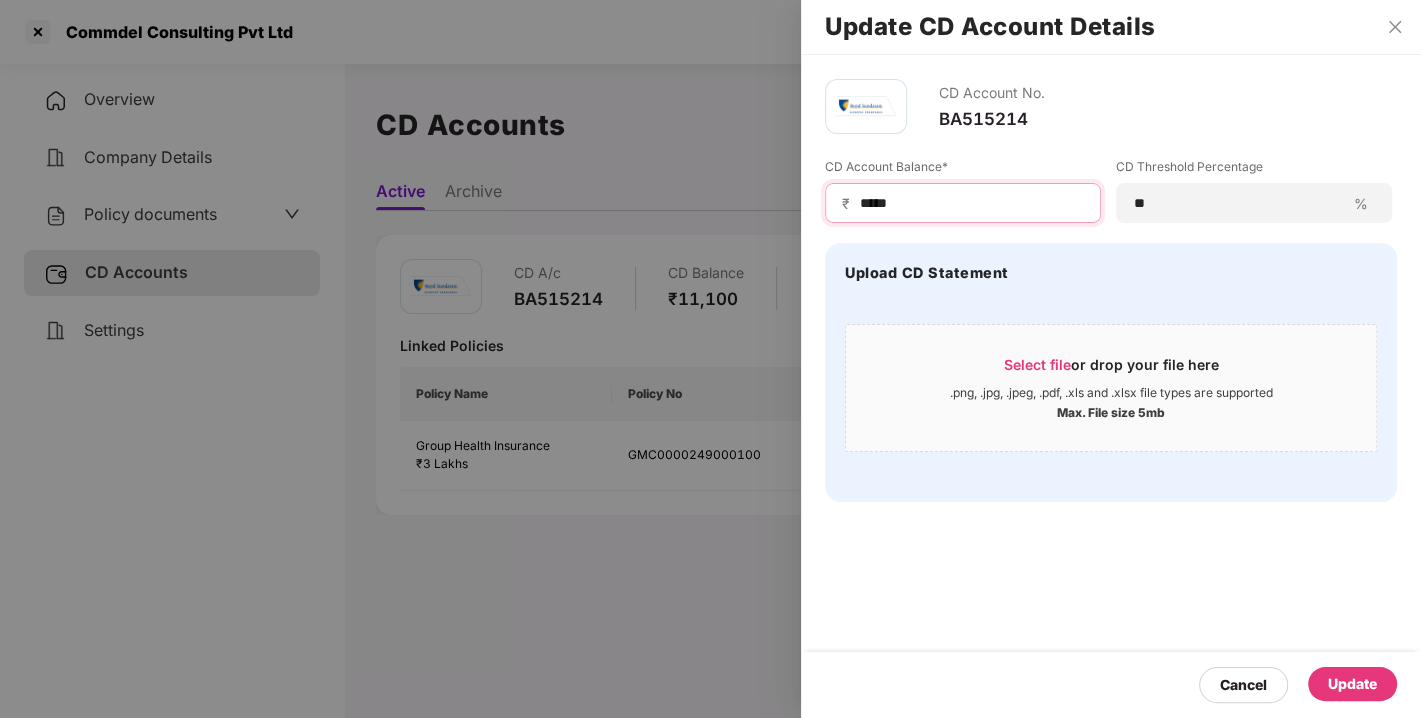 type on "*****" 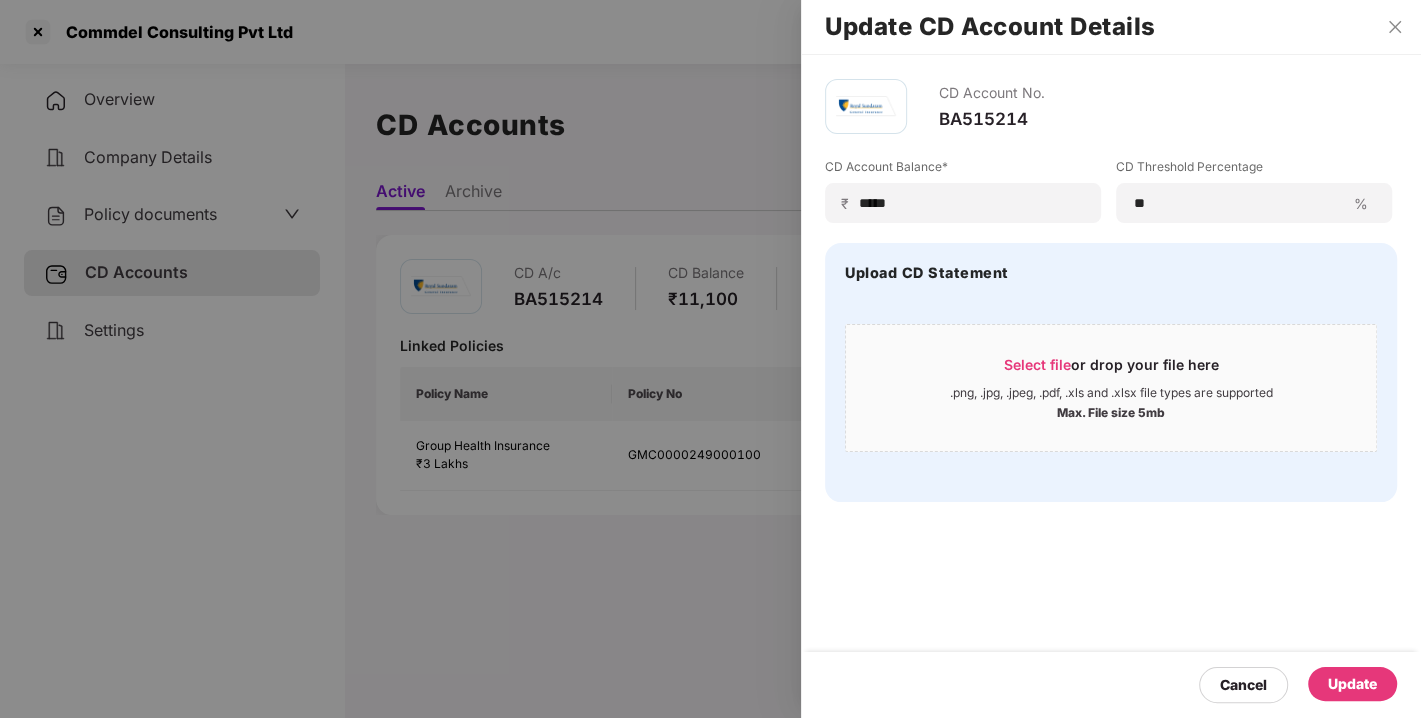 click on "Update" at bounding box center (1352, 684) 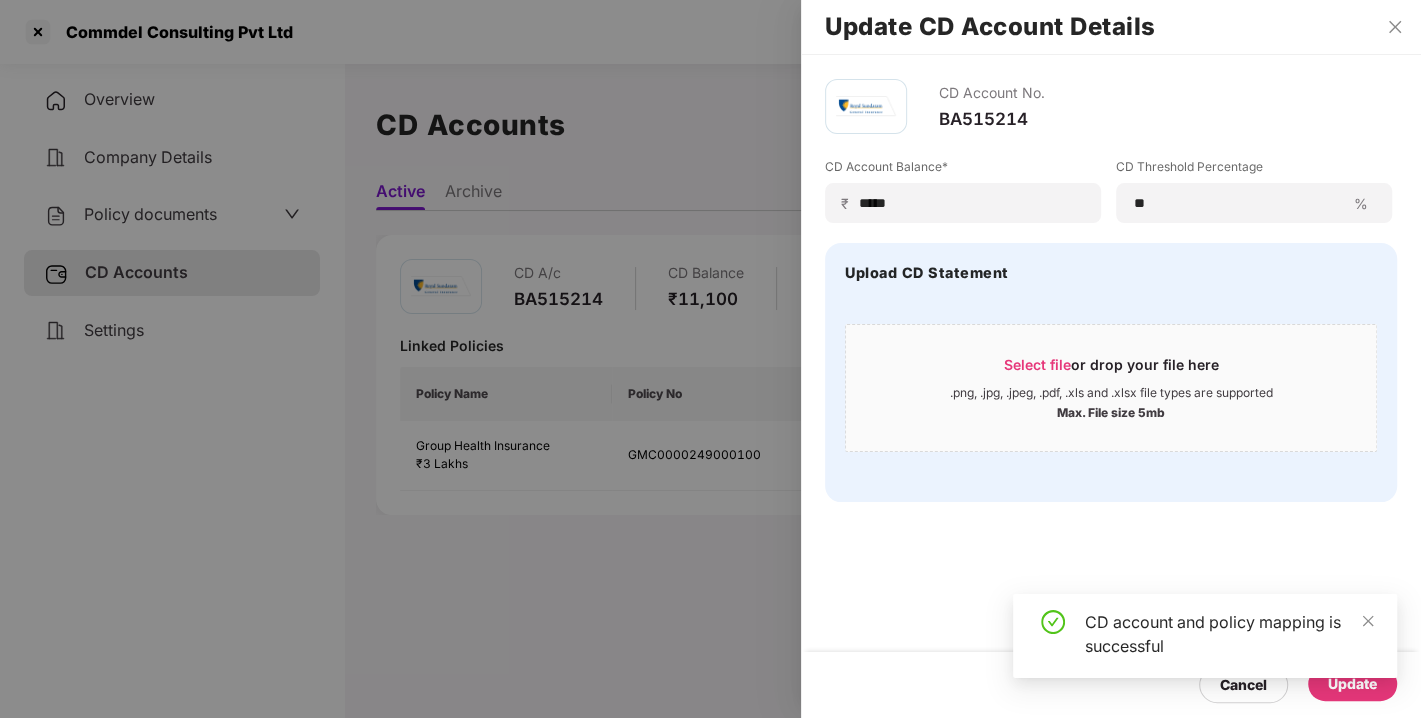 click on "CD Account No. BA515214 CD Account Balance* ₹ ***** CD Threshold Percentage ** % Upload CD Statement Select file  or drop your file here .png, .jpg, .jpeg, .pdf, .xls and .xlsx file types are supported Max. File size 5mb Cancel Update" at bounding box center [1111, 386] 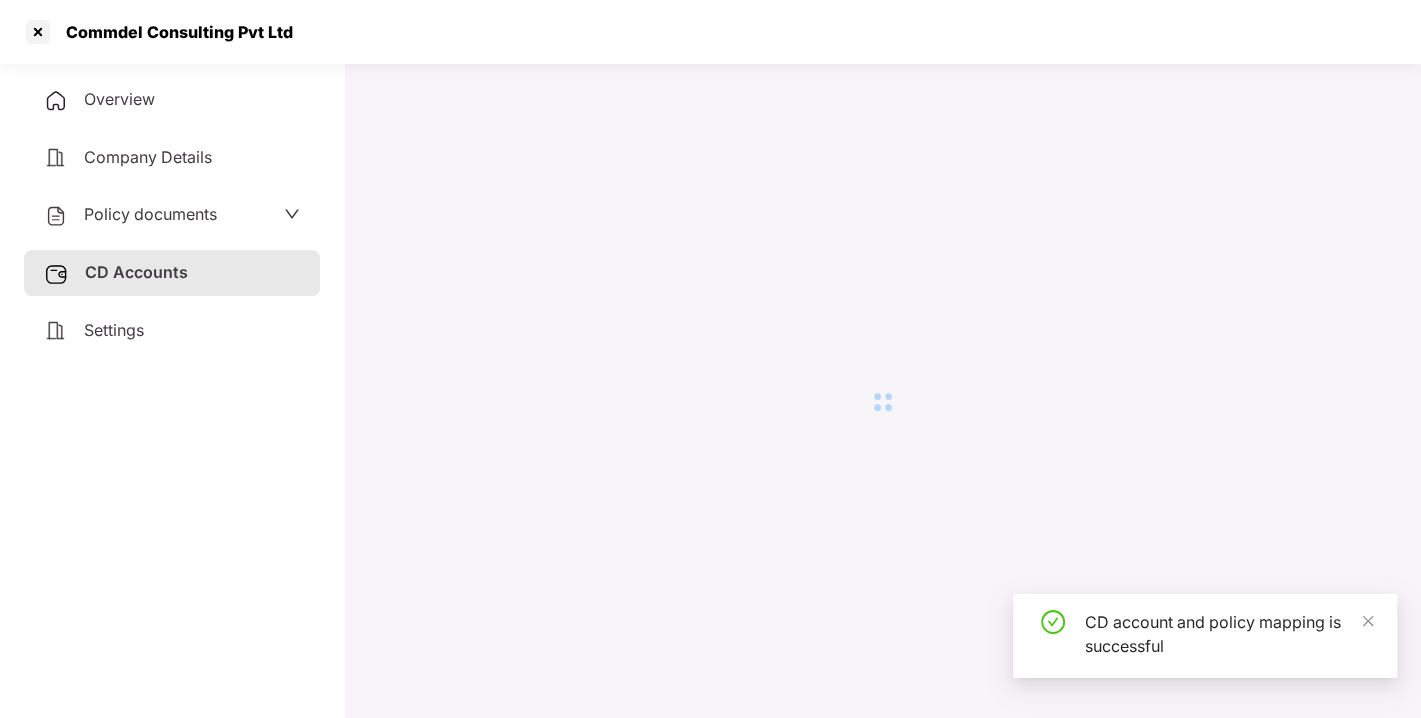 click at bounding box center [882, 402] 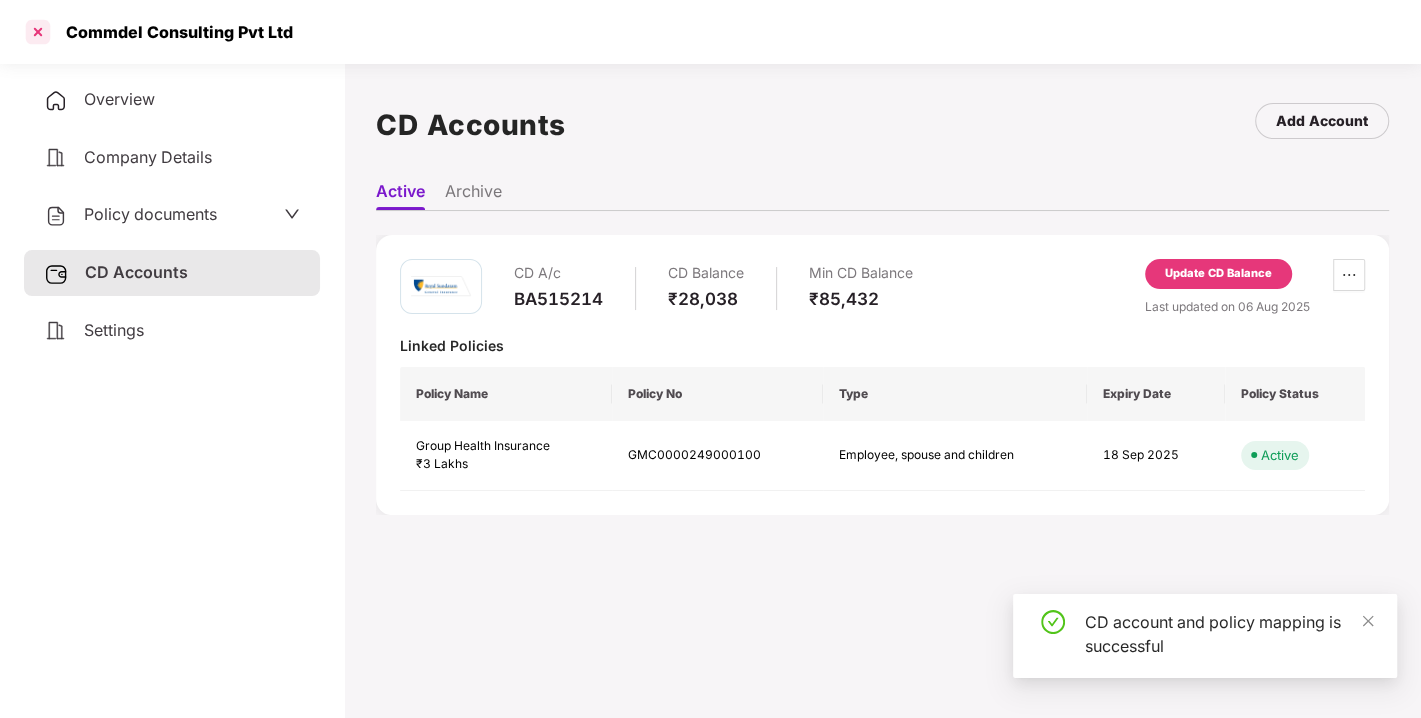 click at bounding box center (38, 32) 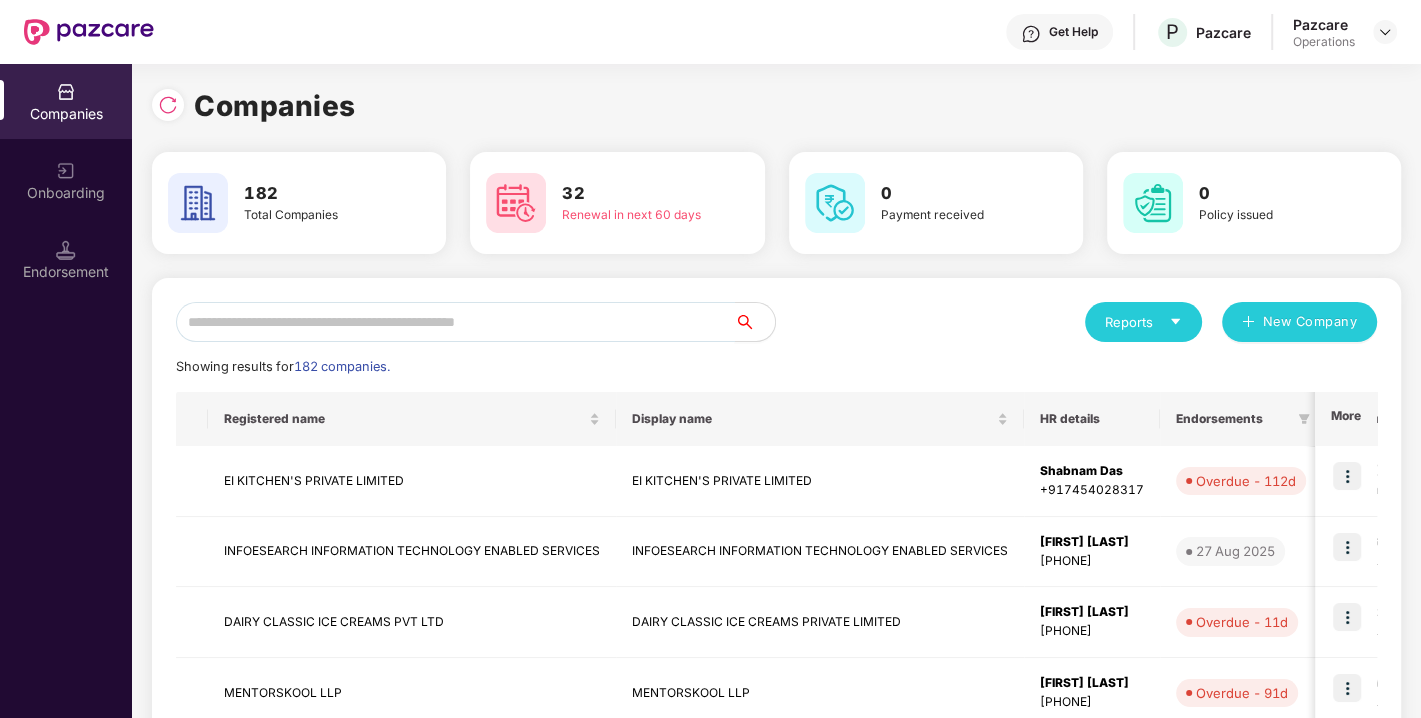 click at bounding box center [455, 322] 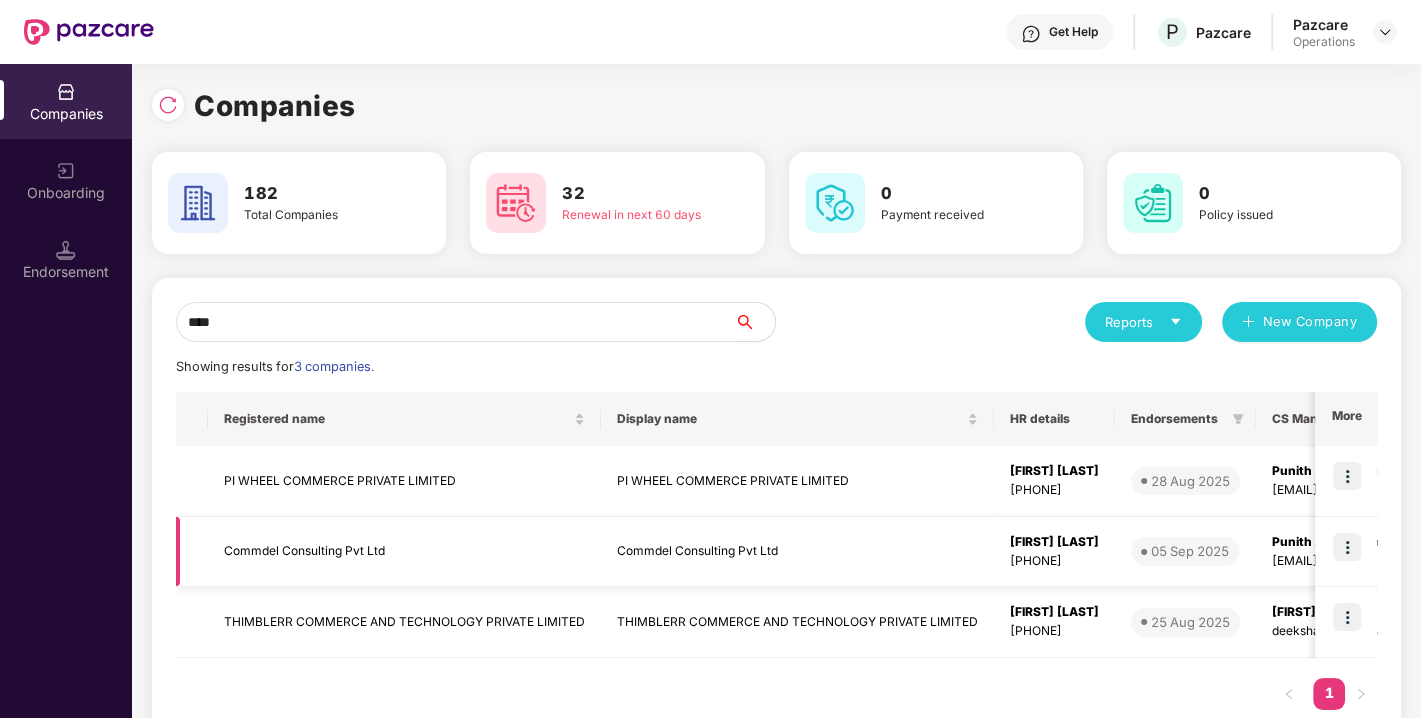 type on "****" 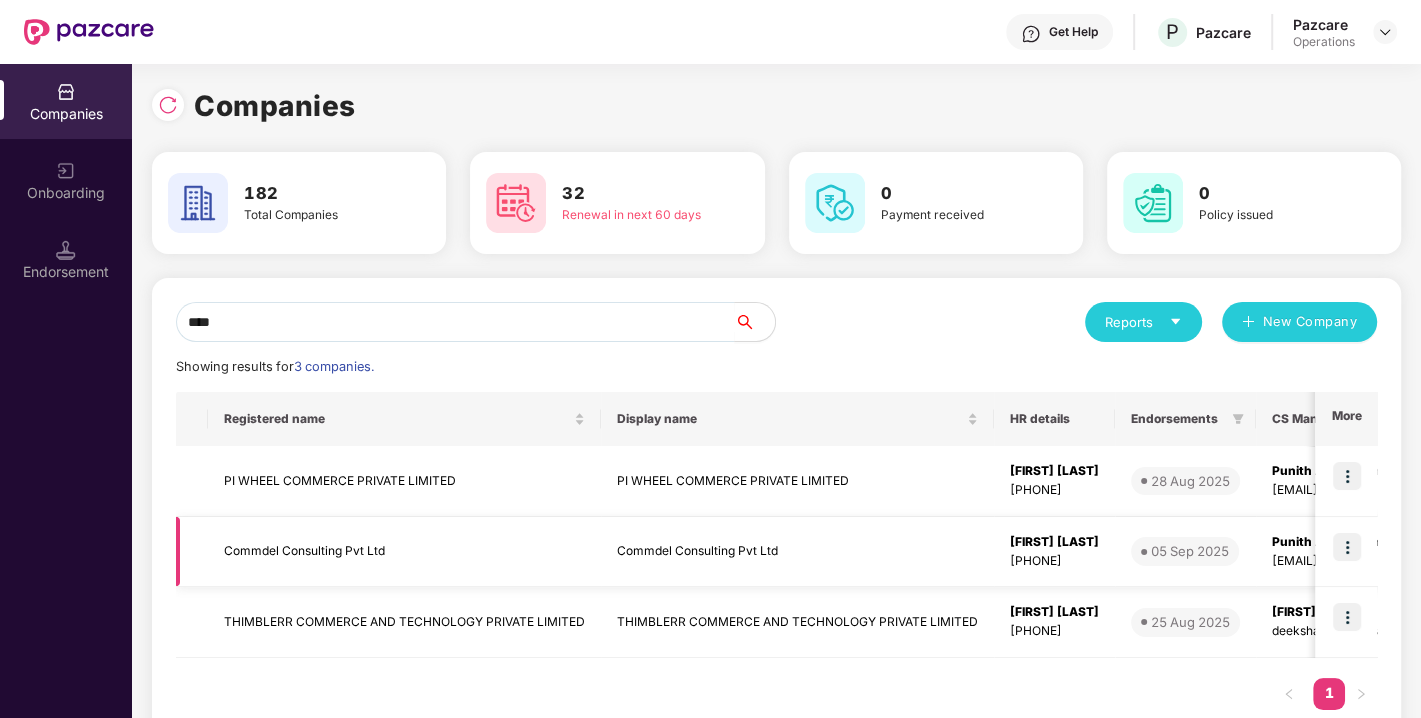 click at bounding box center (1347, 547) 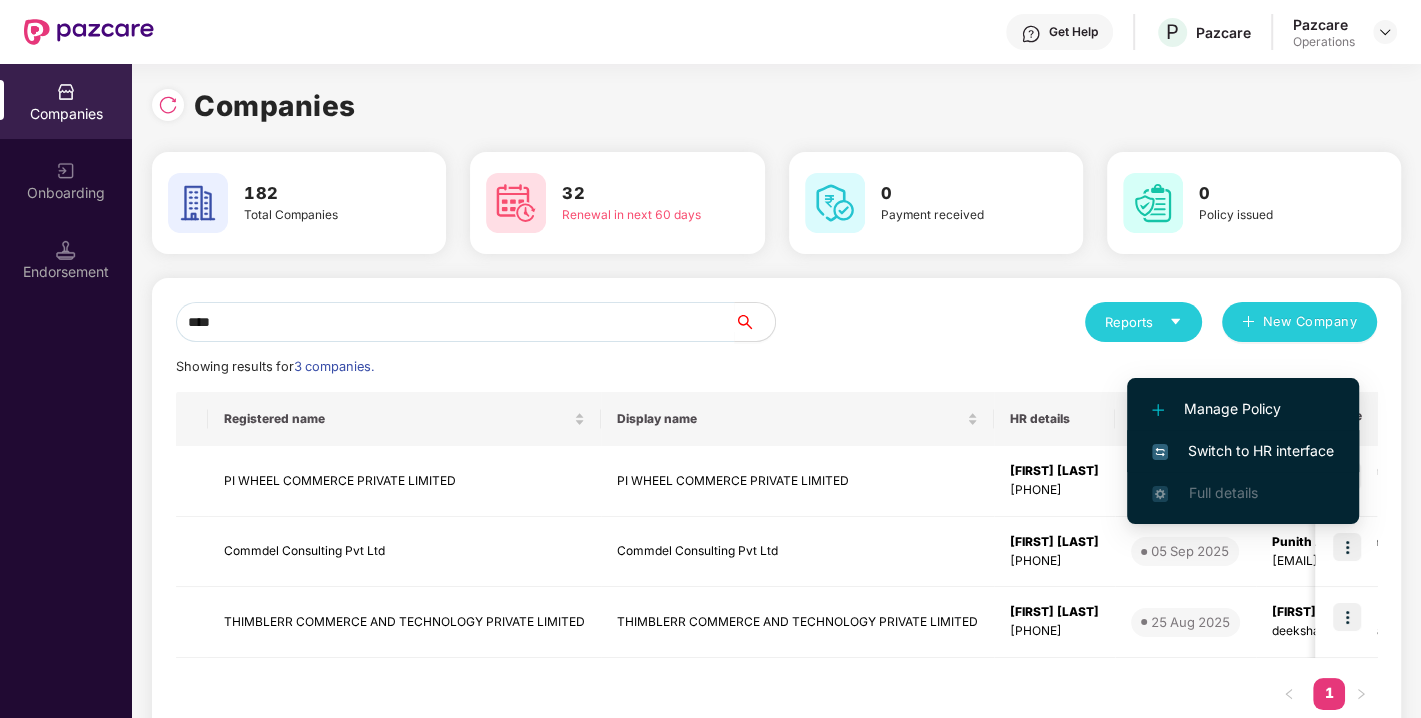click on "Switch to HR interface" at bounding box center [1243, 451] 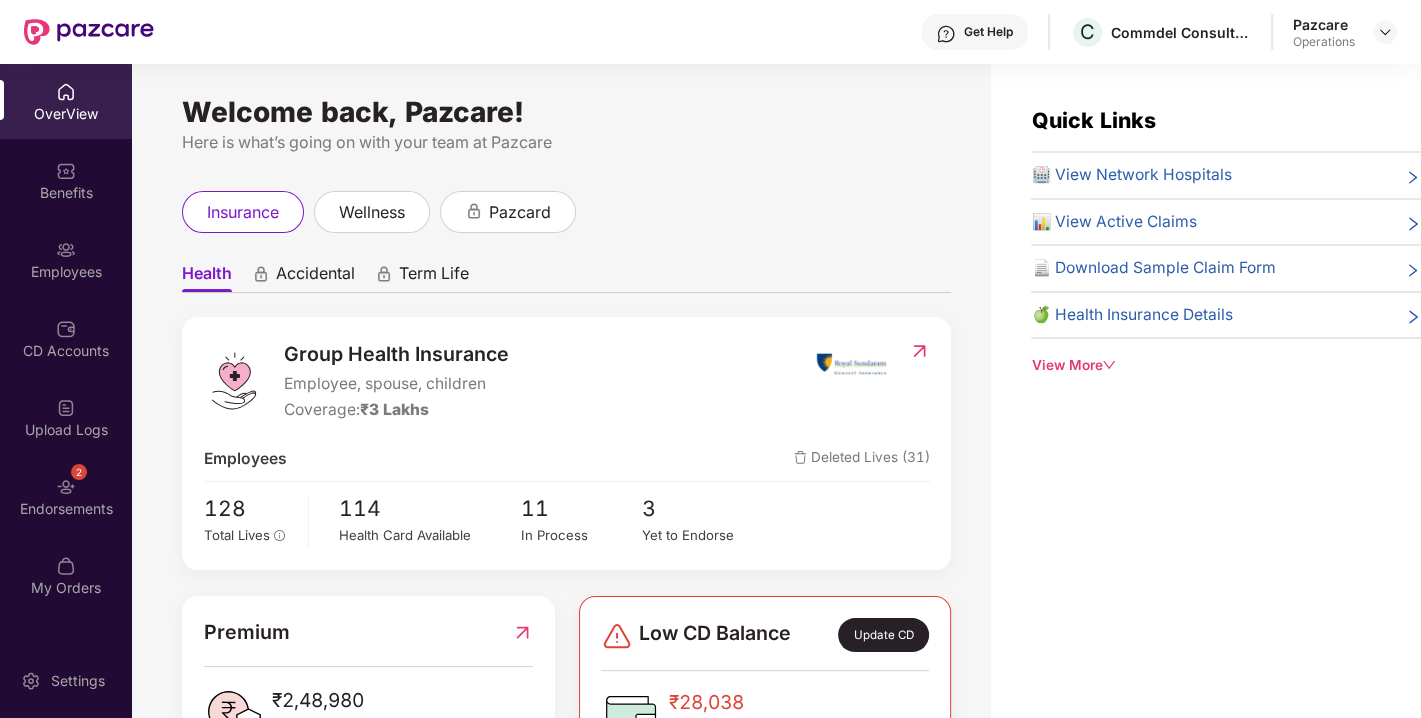 click at bounding box center [66, 487] 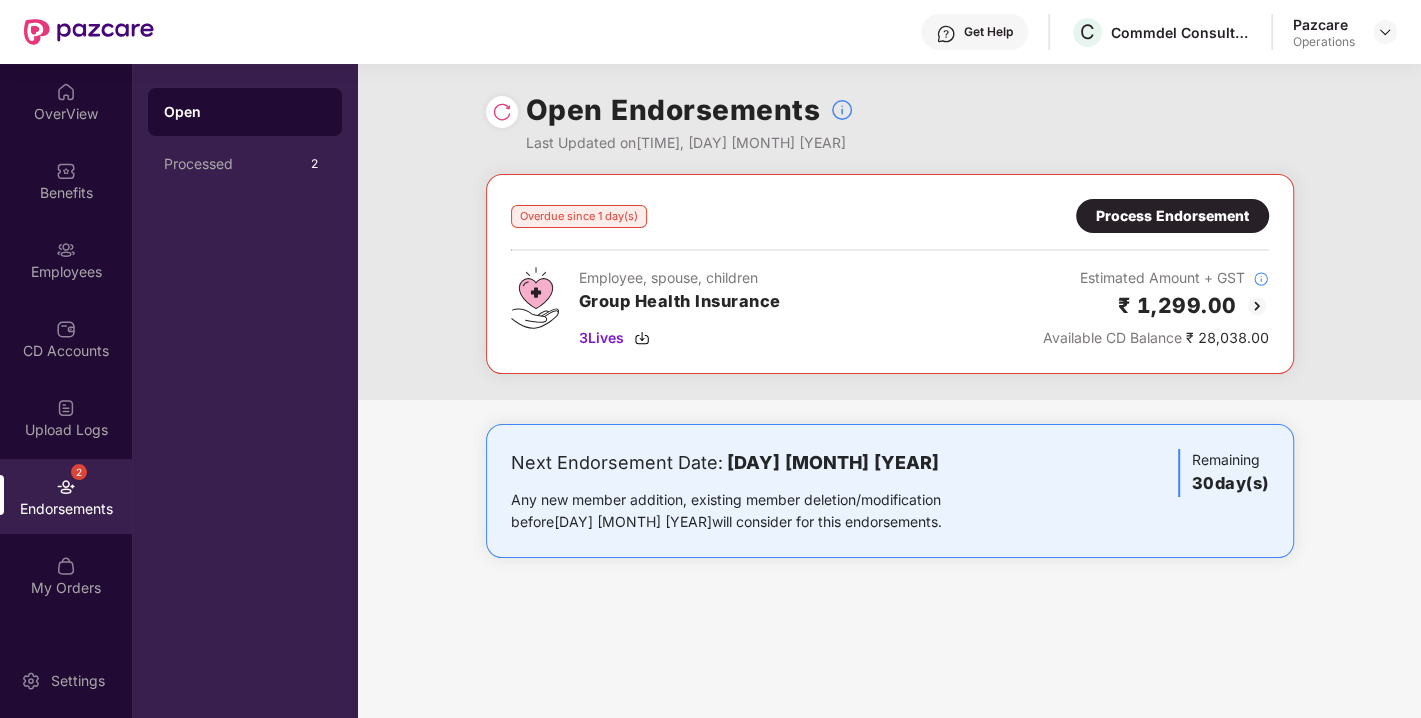 click at bounding box center (502, 112) 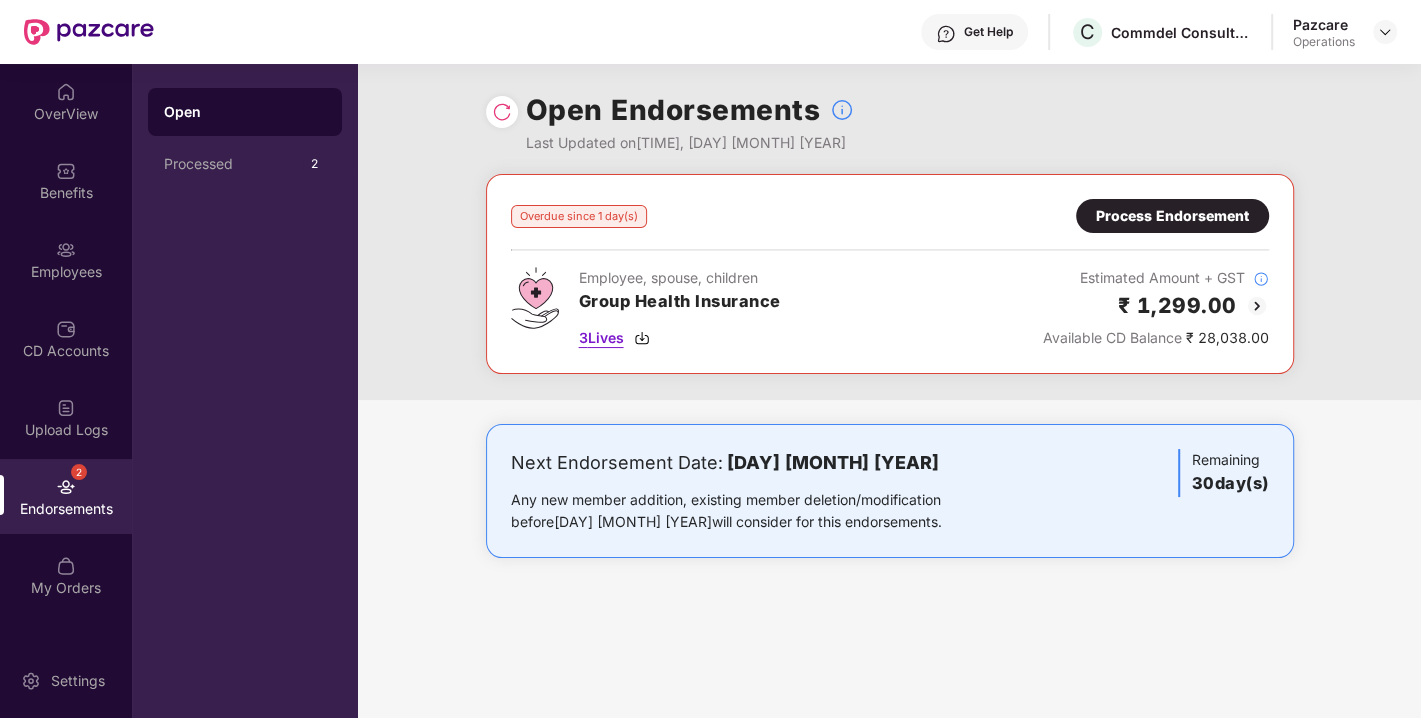 click at bounding box center [642, 338] 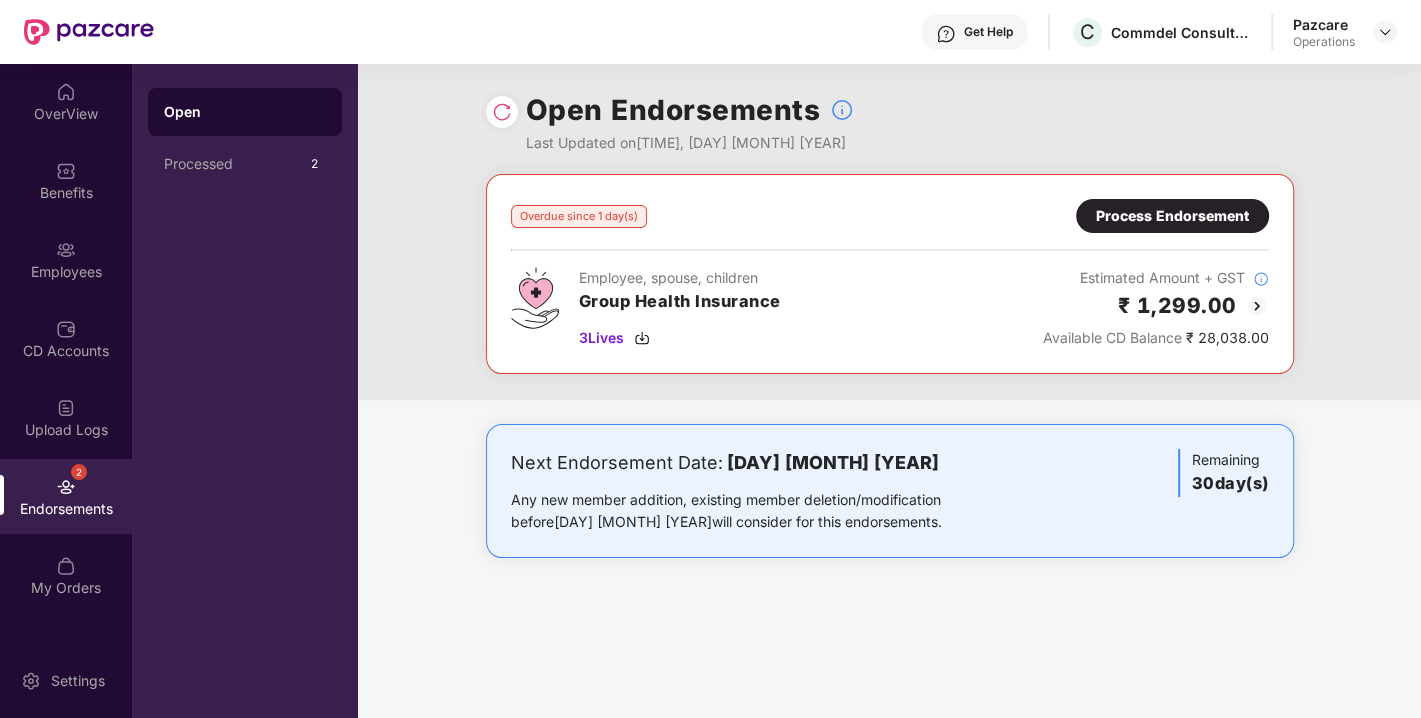 click on "Process Endorsement" at bounding box center (1172, 216) 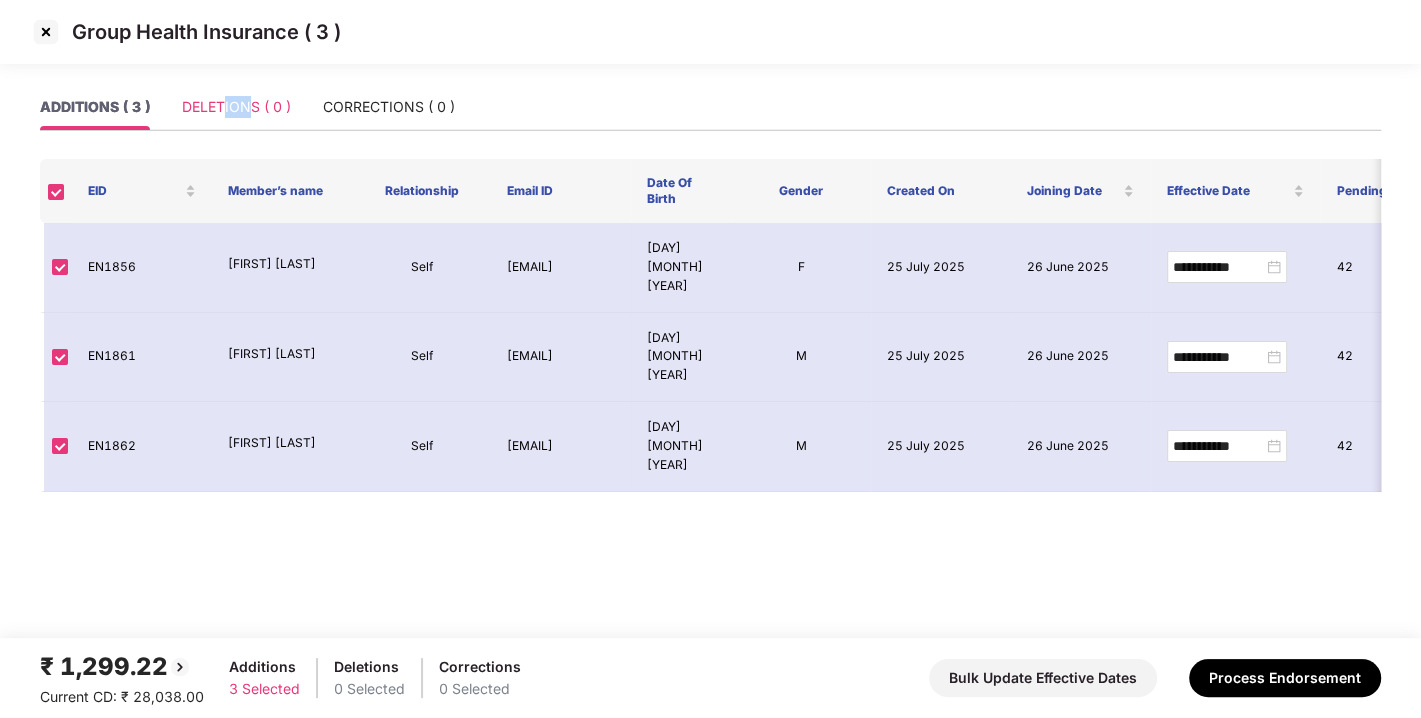 drag, startPoint x: 249, startPoint y: 135, endPoint x: 226, endPoint y: 111, distance: 33.24154 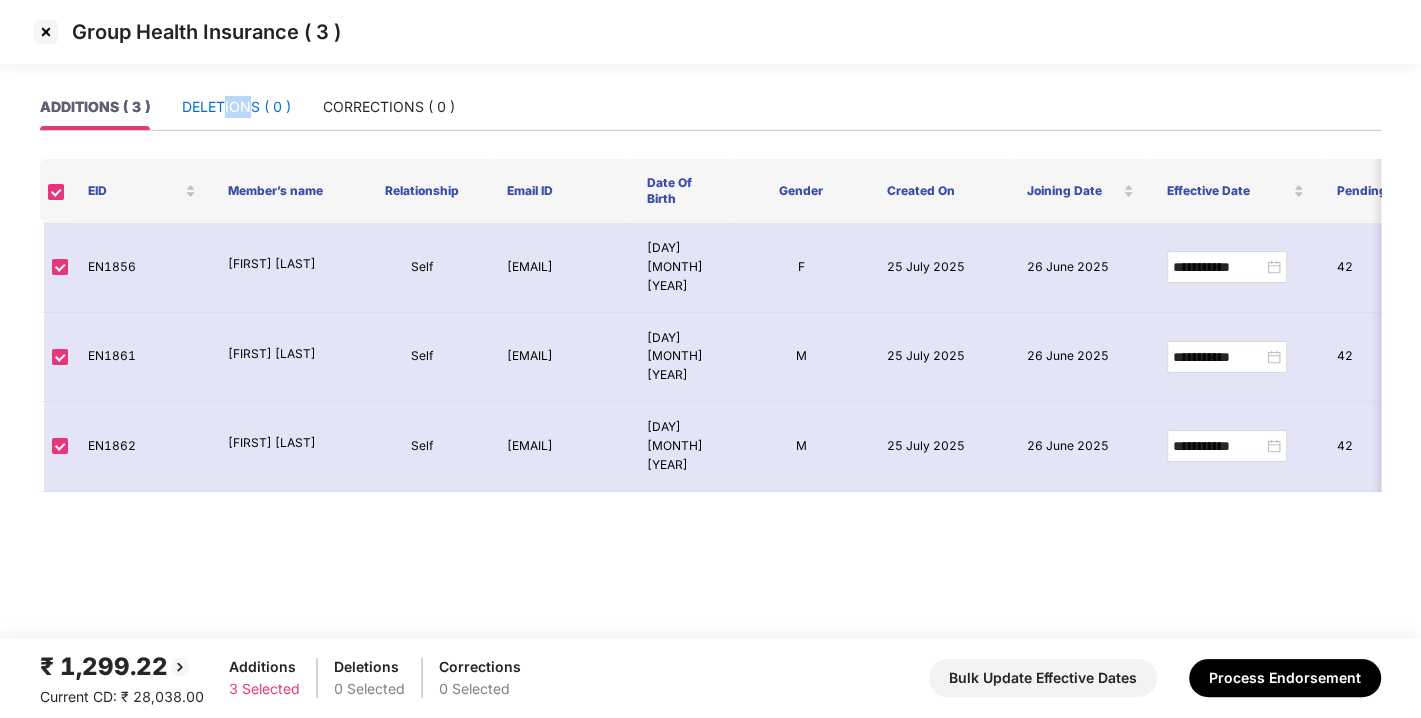 click on "DELETIONS ( 0 )" at bounding box center [236, 107] 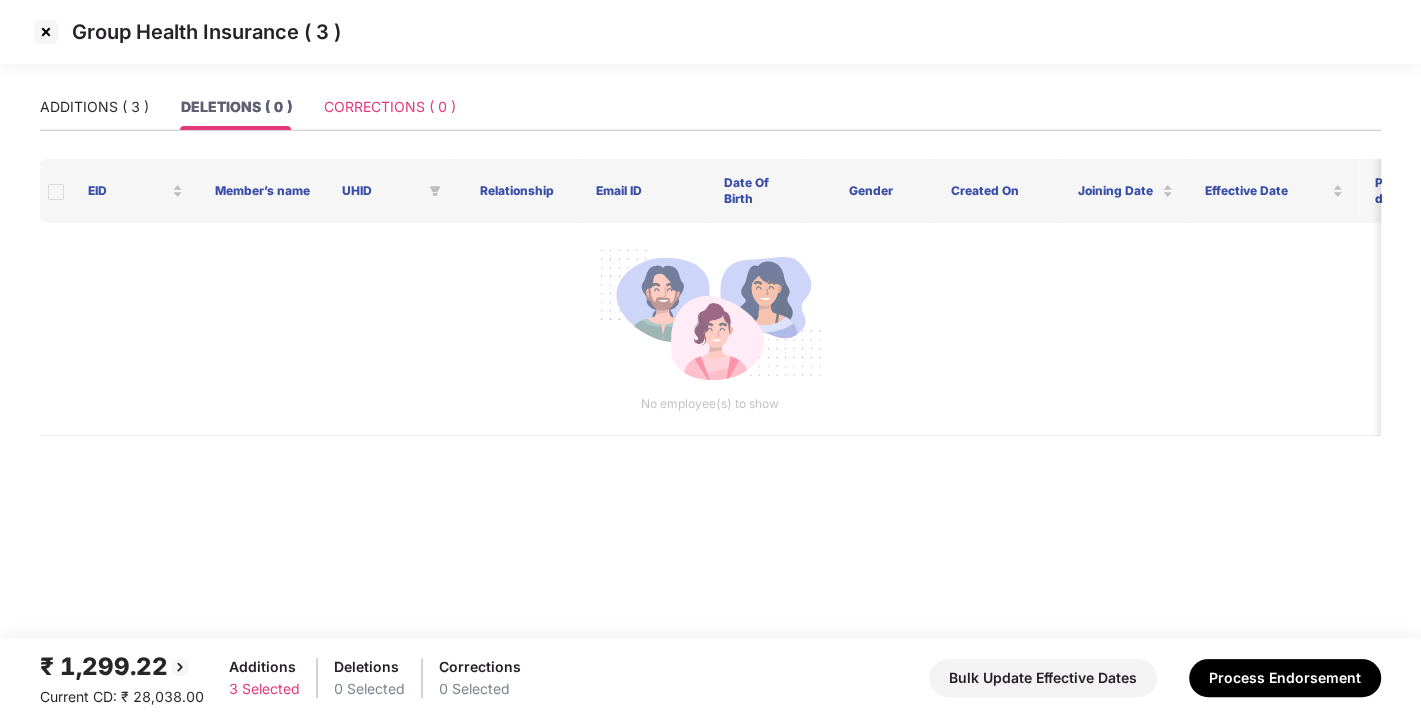 click on "CORRECTIONS ( 0 )" at bounding box center (390, 107) 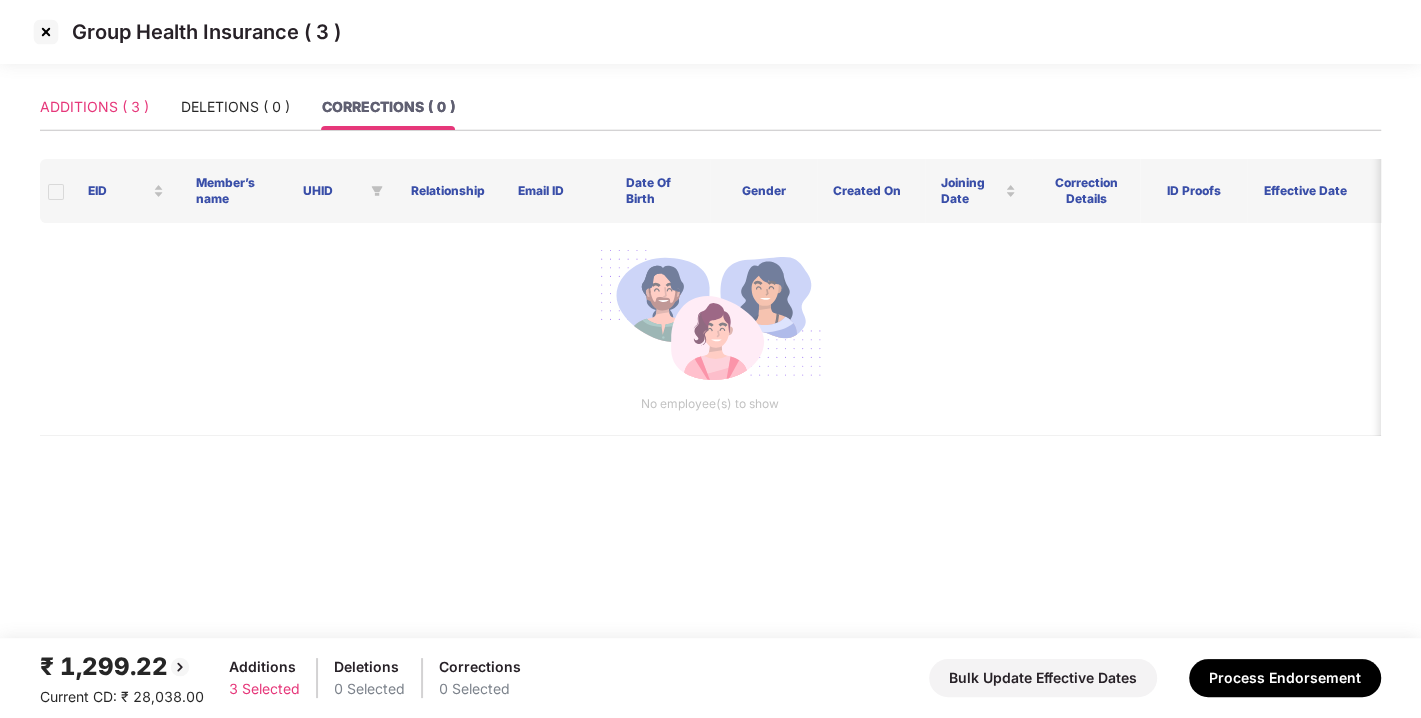 click on "ADDITIONS ( 3 )" at bounding box center (94, 107) 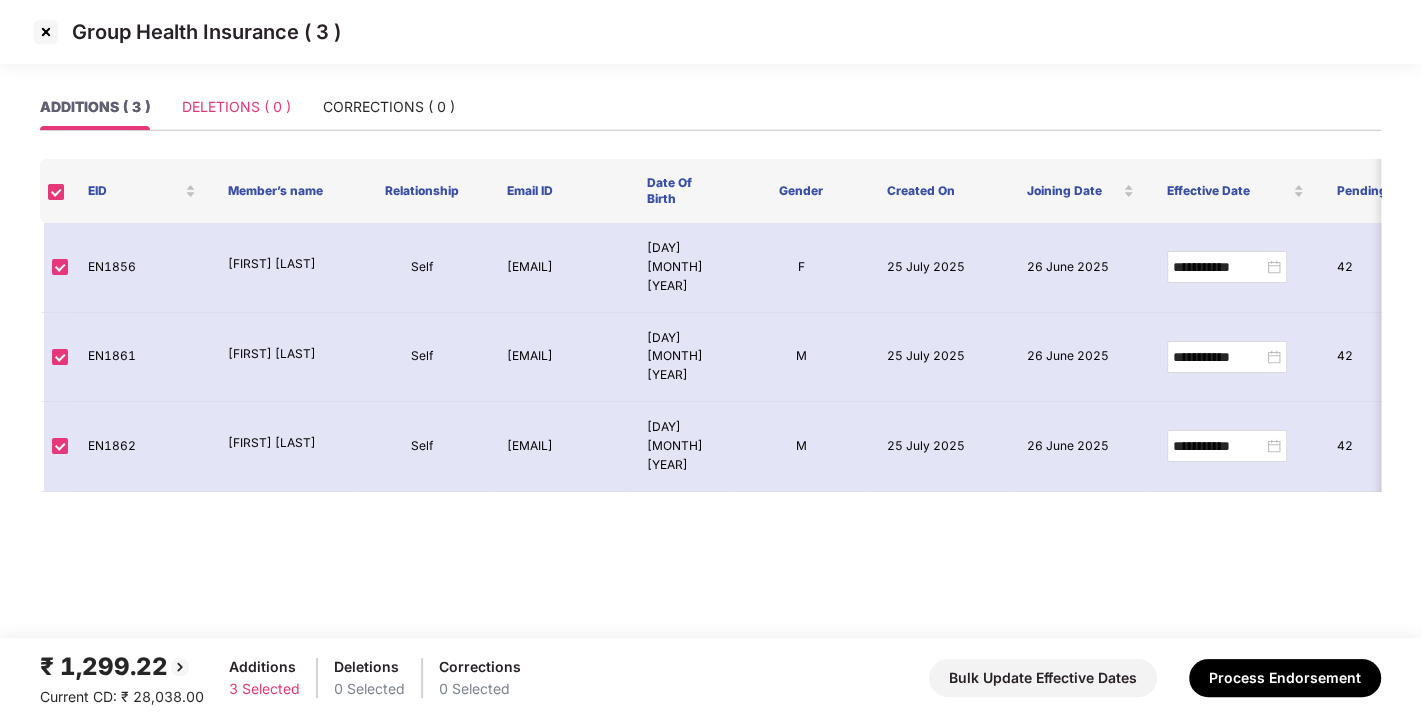 click on "DELETIONS ( 0 )" at bounding box center (236, 107) 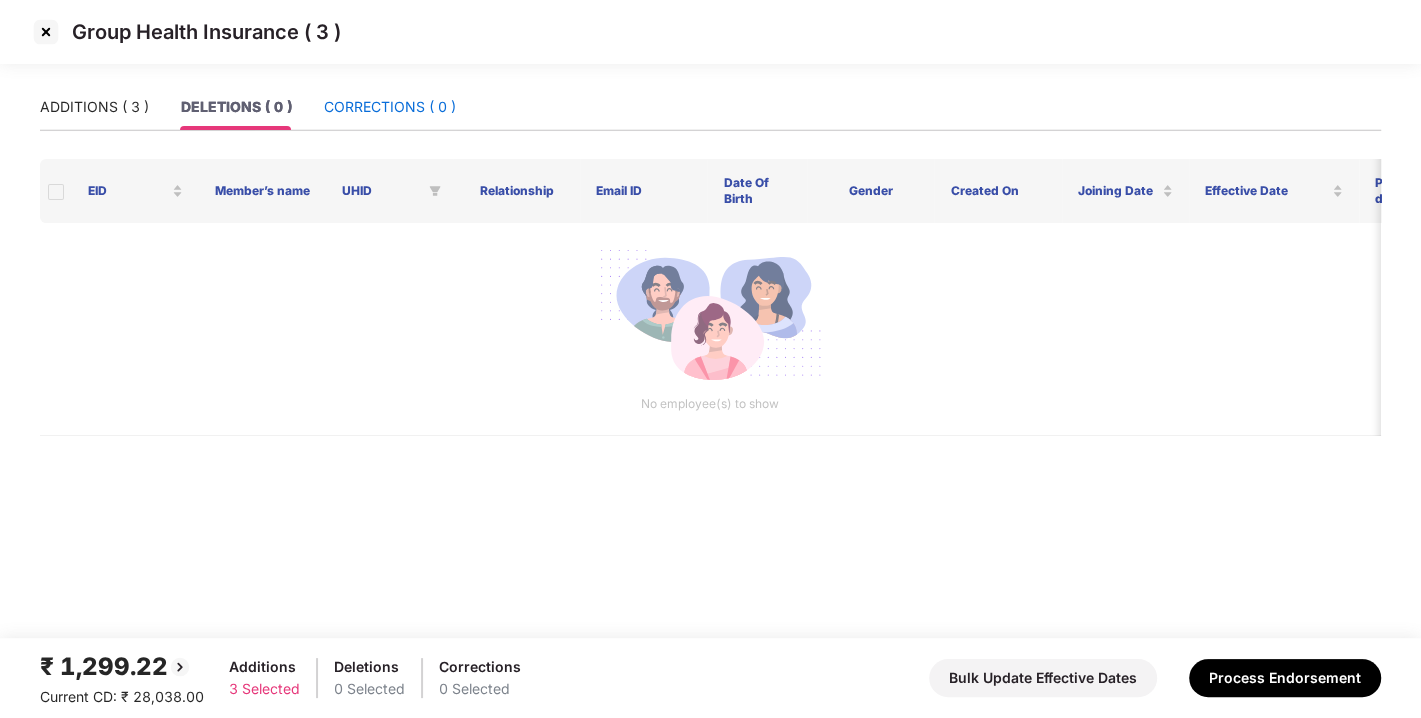 click on "CORRECTIONS ( 0 )" at bounding box center (390, 107) 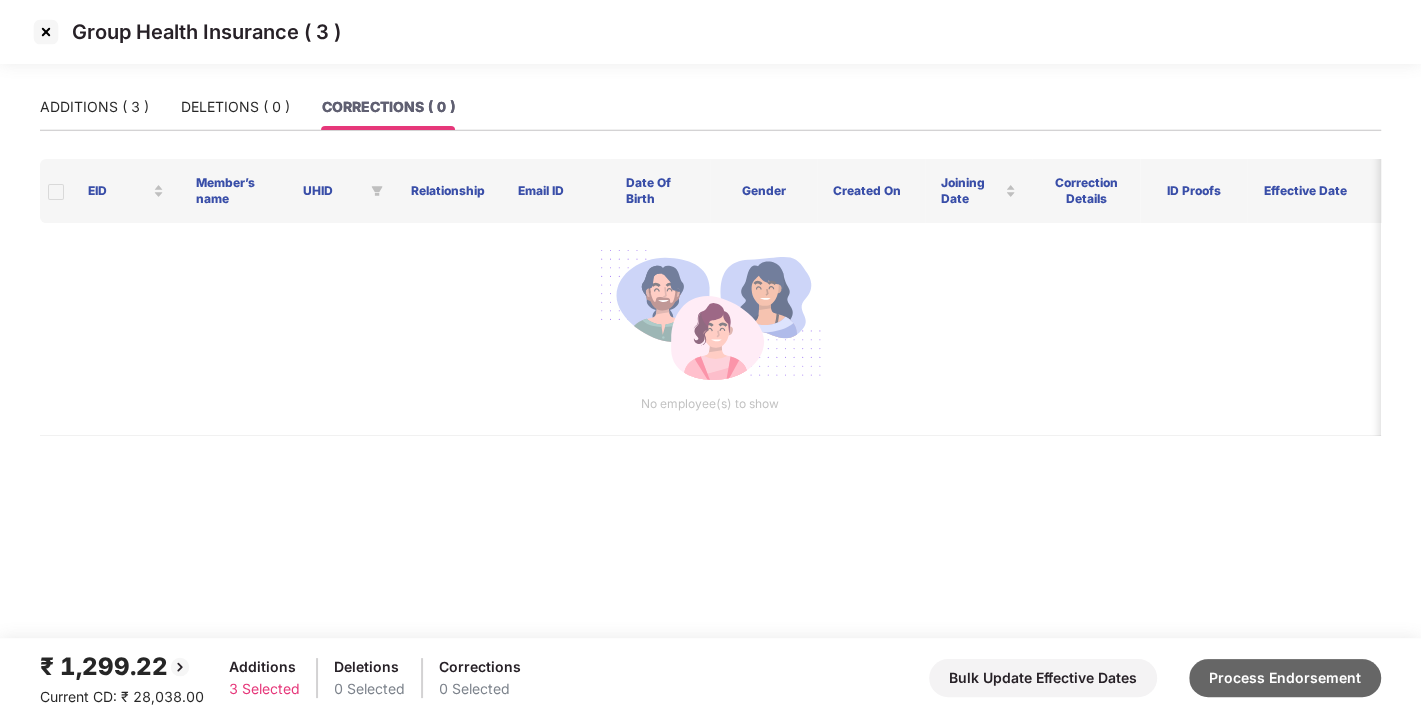 click on "Process Endorsement" at bounding box center [1285, 678] 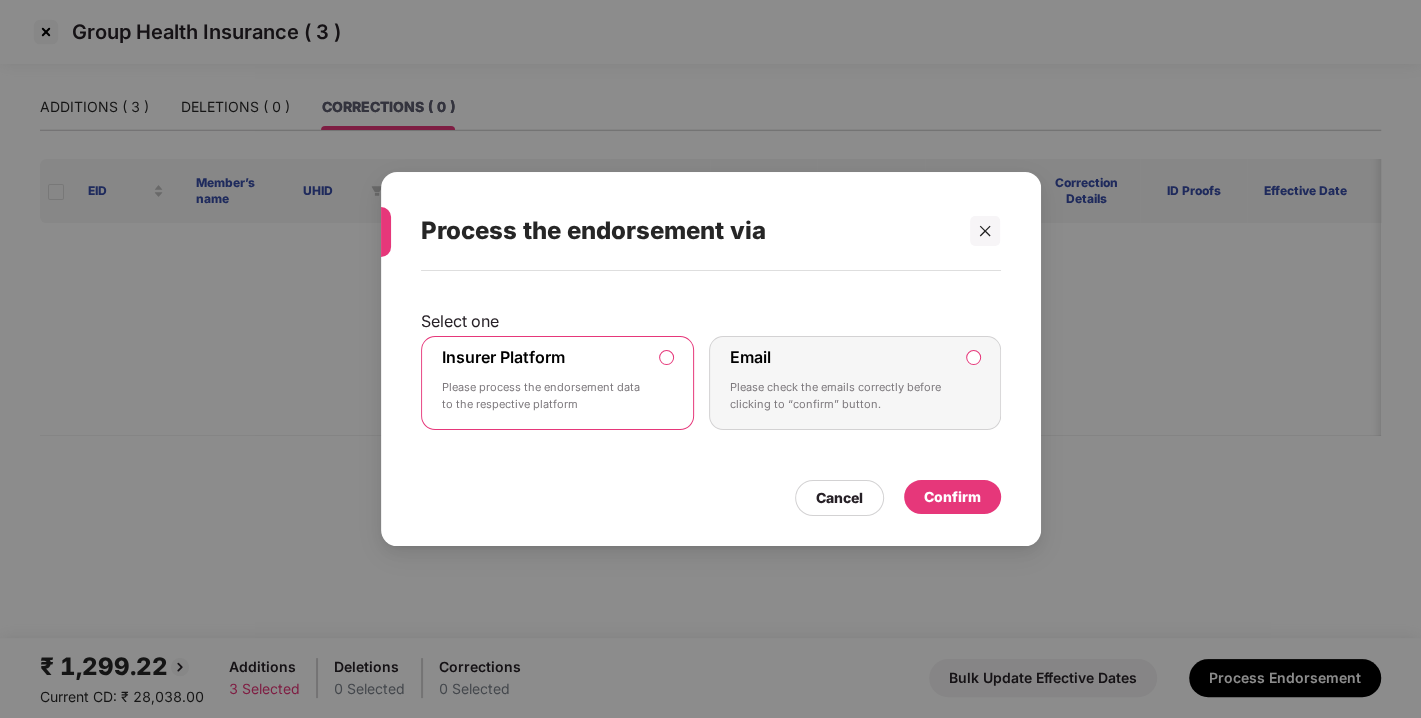 click on "Confirm" at bounding box center [952, 497] 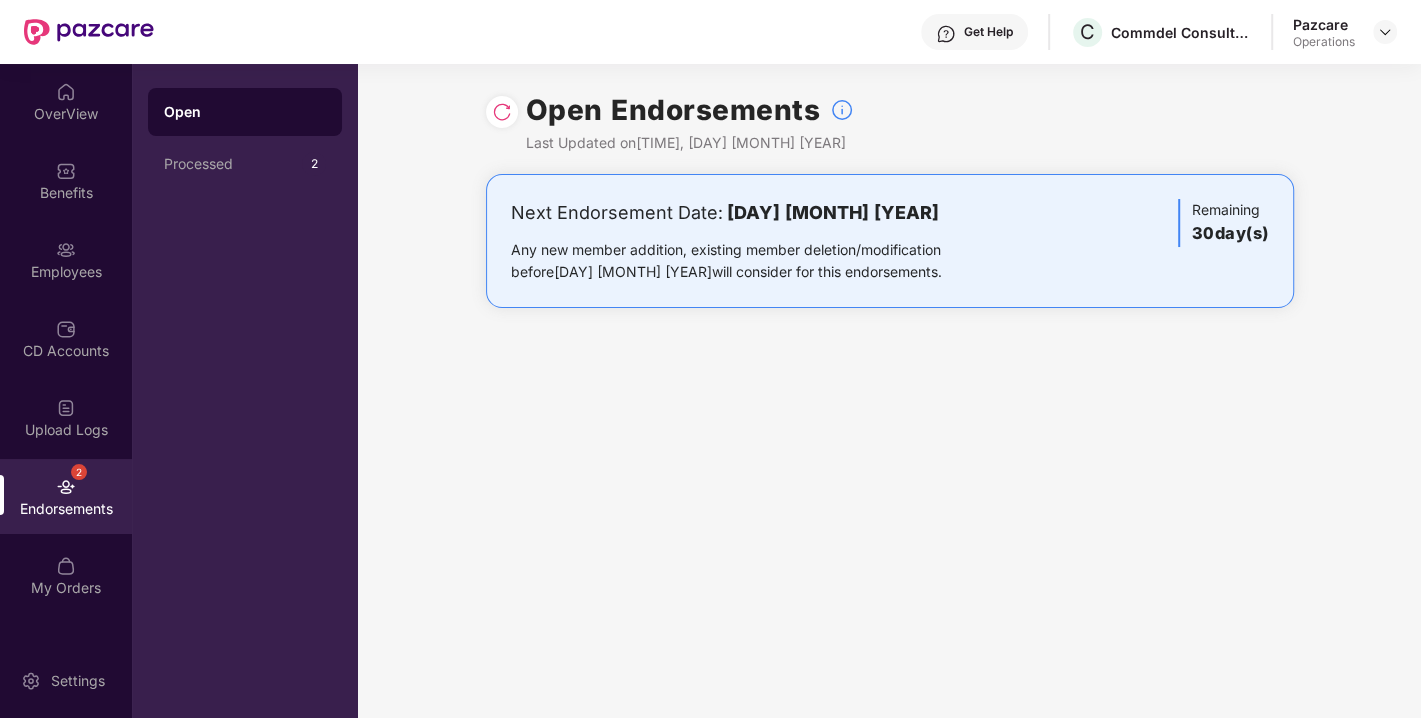 drag, startPoint x: 1390, startPoint y: 17, endPoint x: 1421, endPoint y: 45, distance: 41.773197 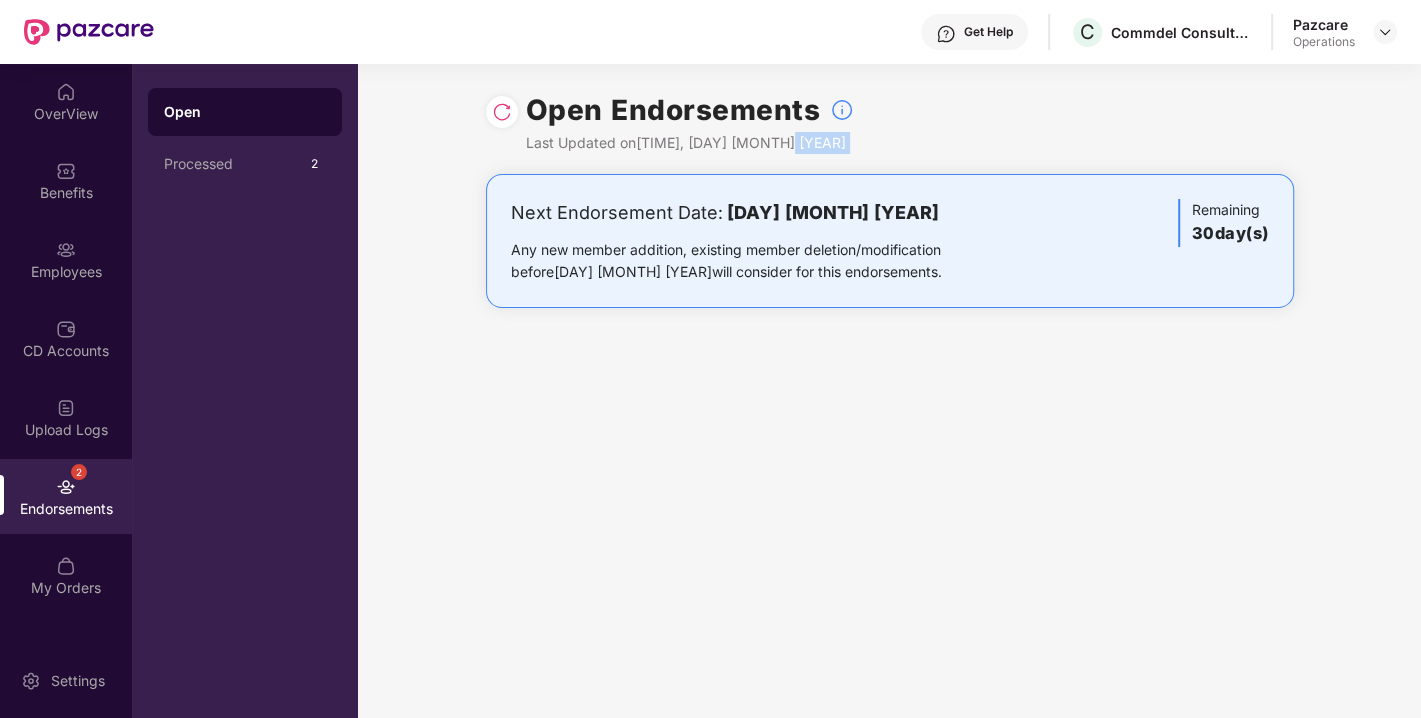 click on "Open Endorsements Last Updated on  [TIME], [DAY] [MONTH] [YEAR]" at bounding box center (889, 119) 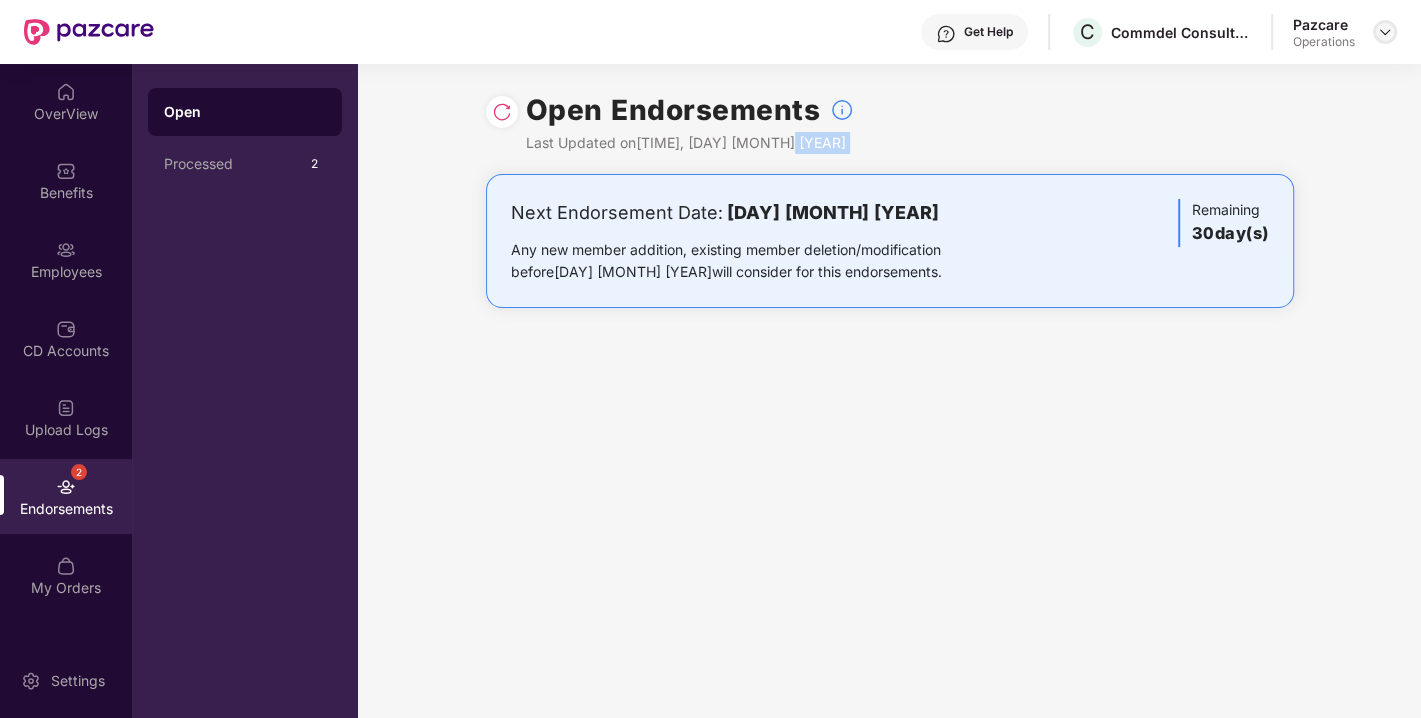 click at bounding box center [1385, 32] 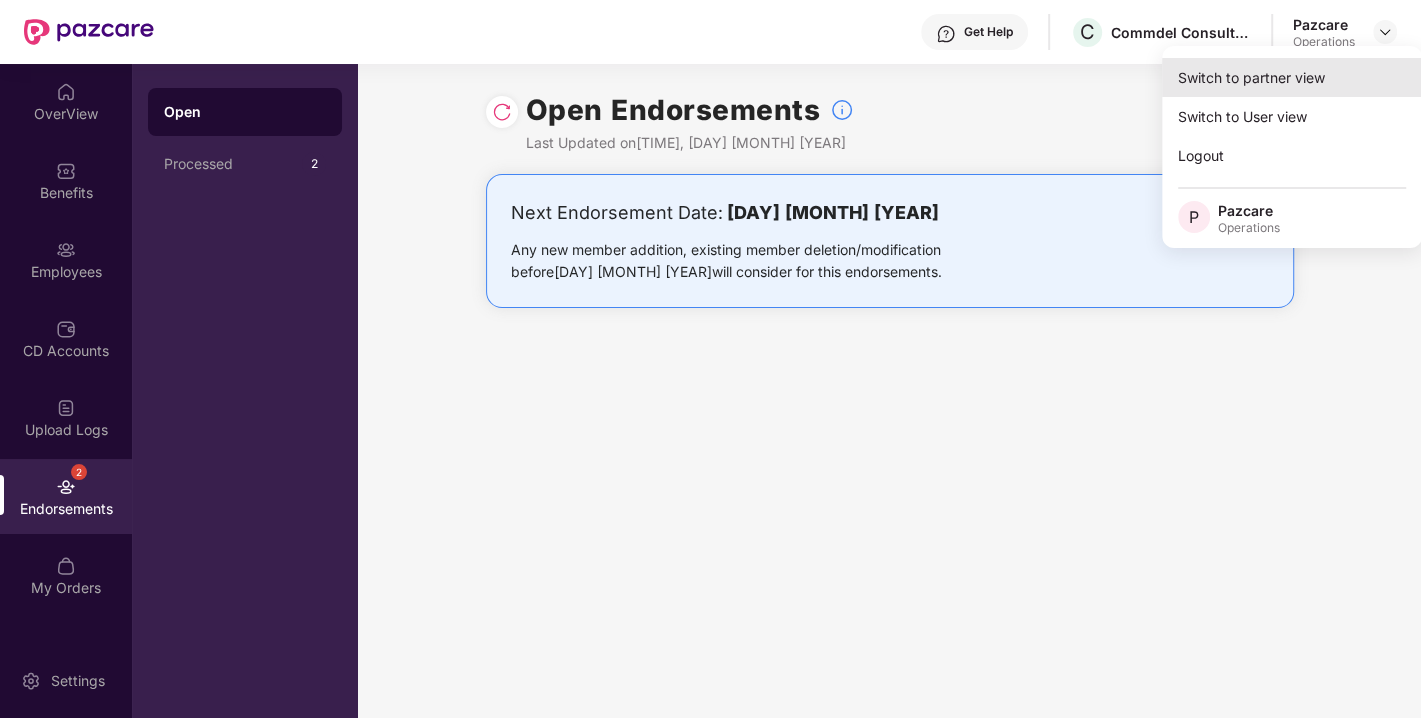 click on "Switch to partner view" at bounding box center (1292, 77) 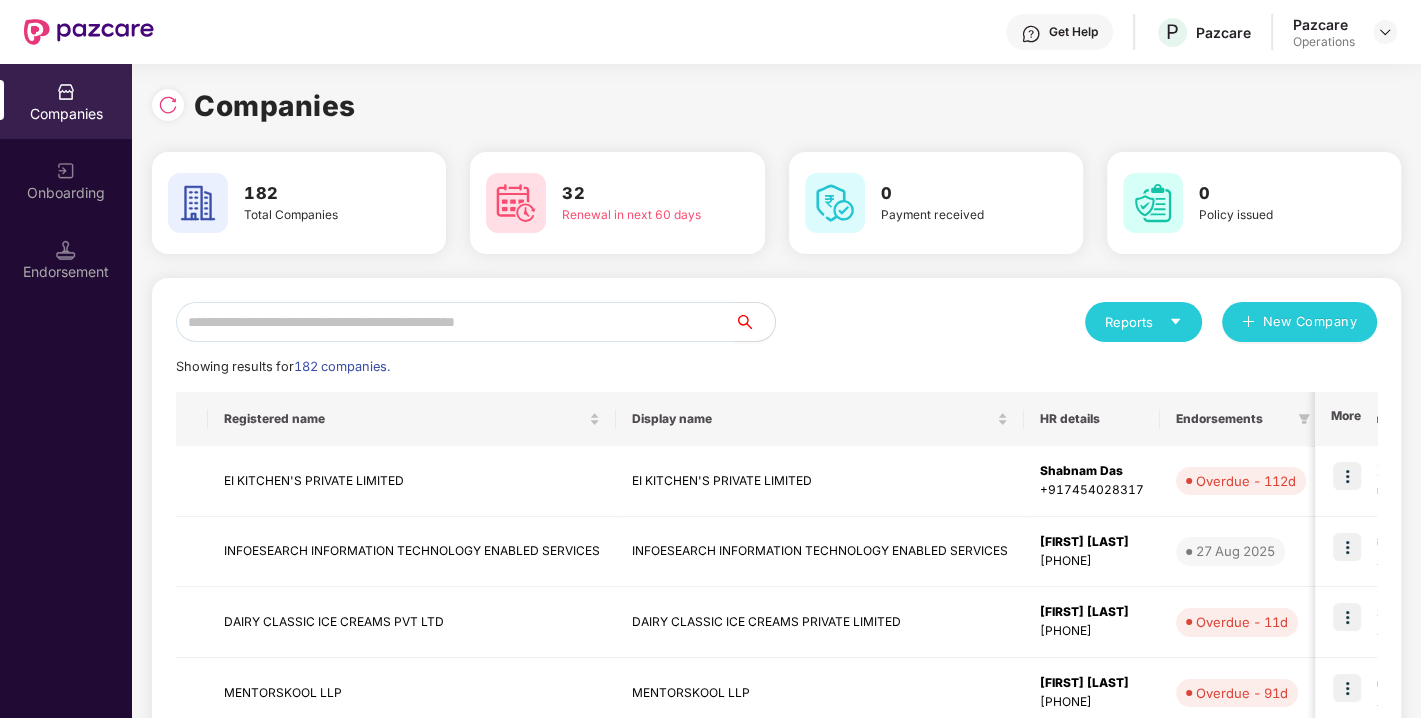 click at bounding box center (455, 322) 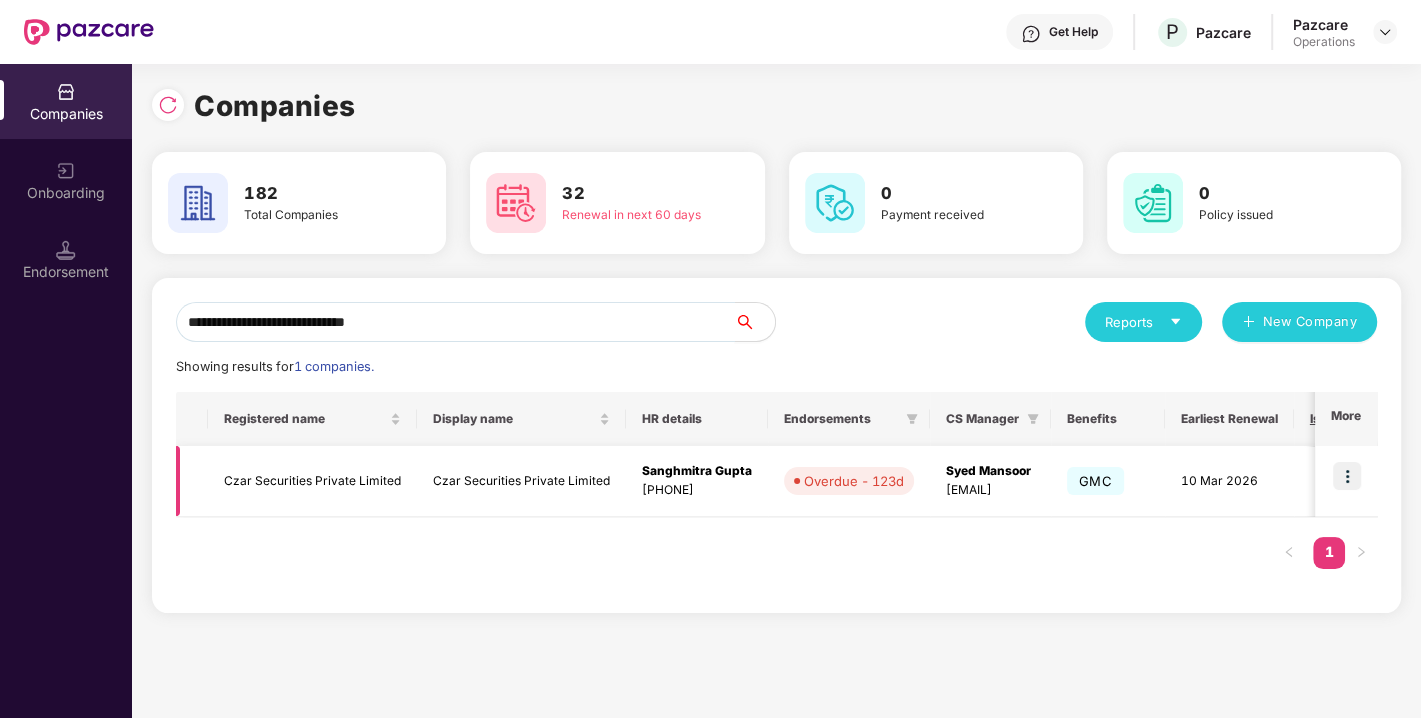 type on "**********" 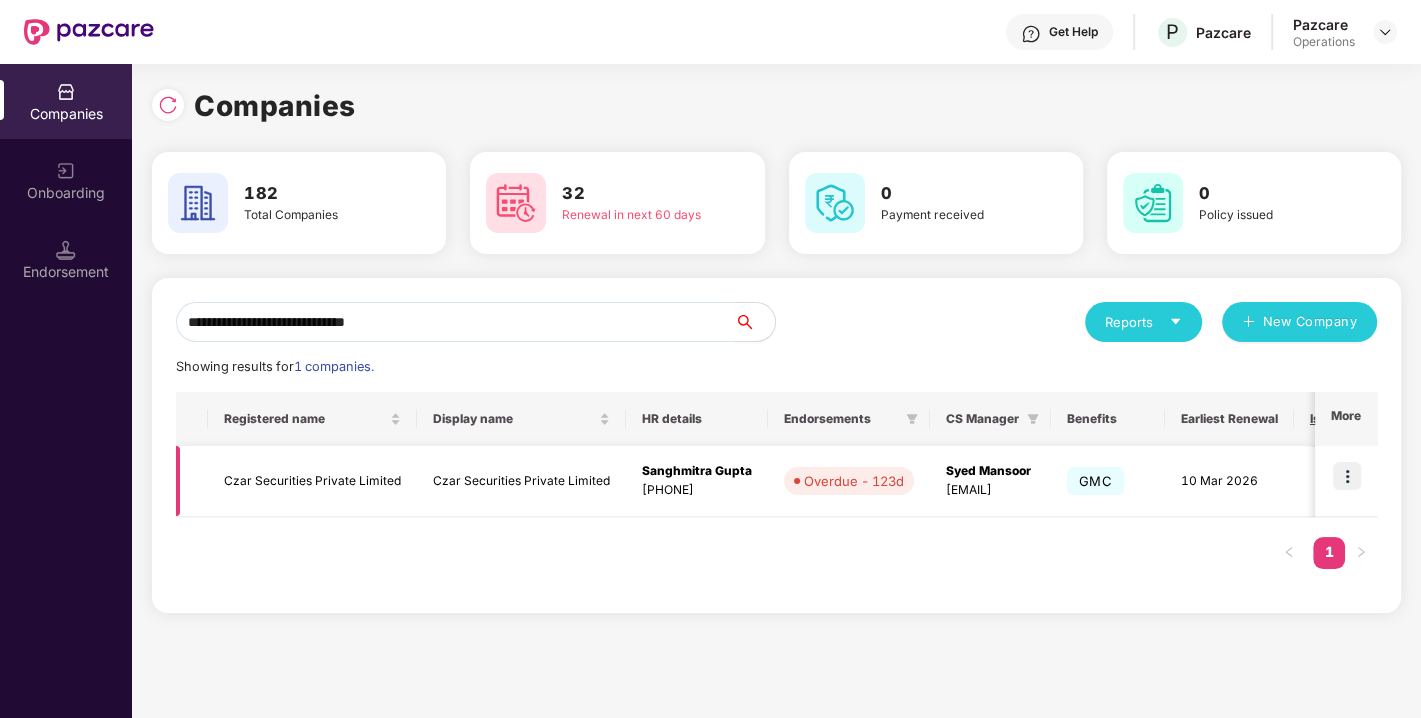 click at bounding box center (1347, 476) 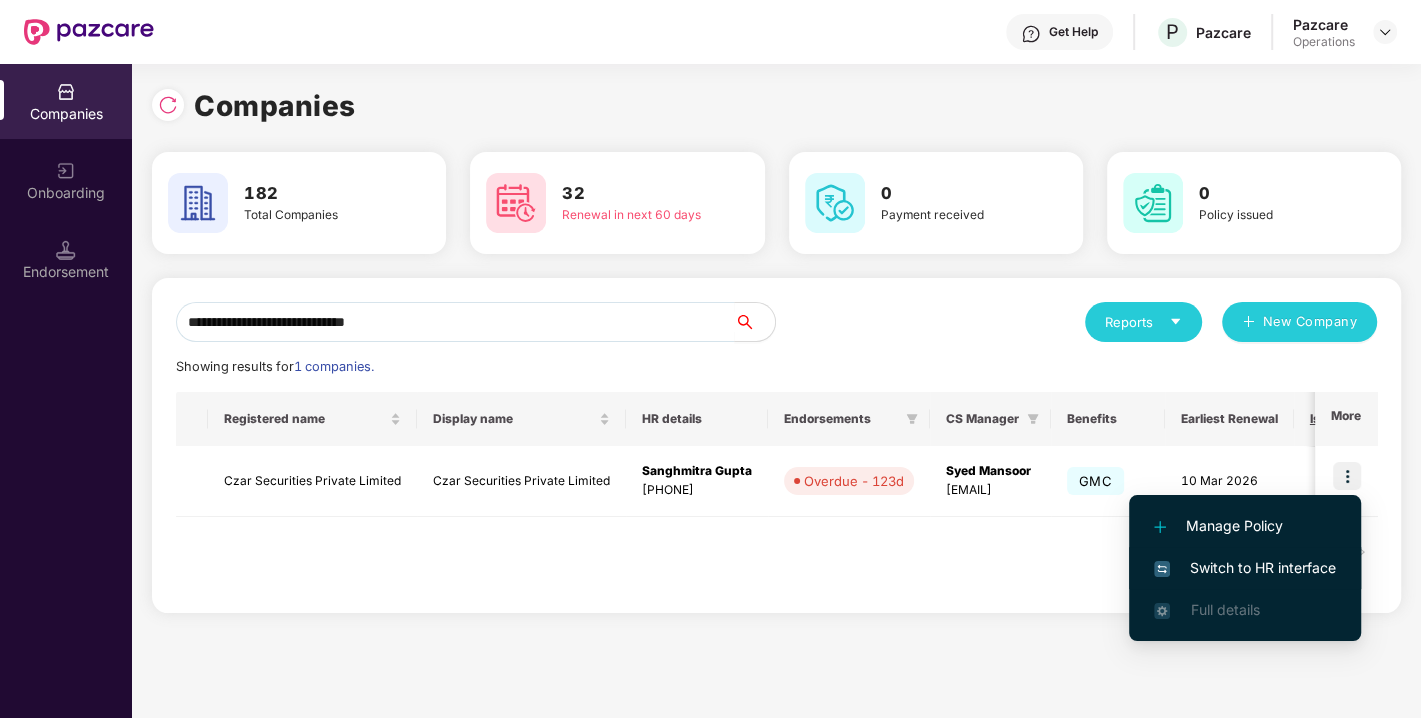click on "Switch to HR interface" at bounding box center (1245, 568) 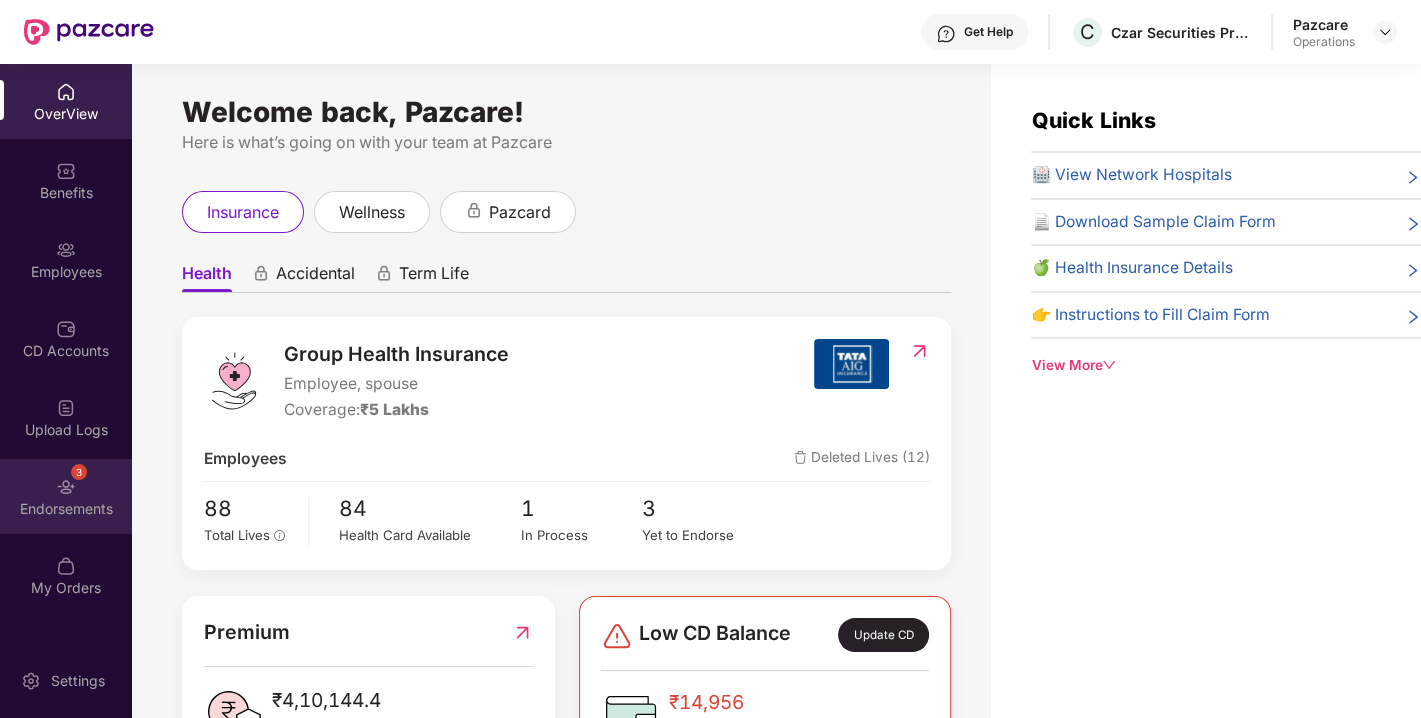 click on "3" at bounding box center [79, 472] 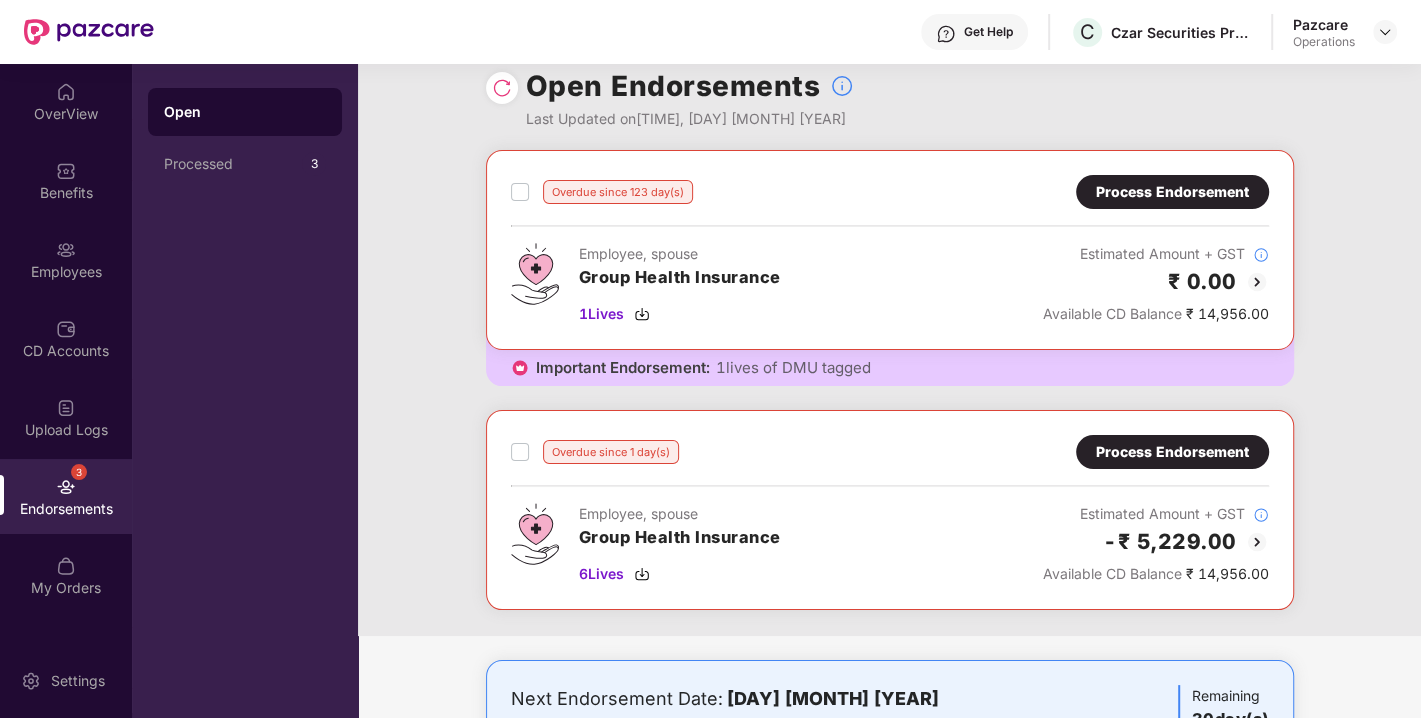 scroll, scrollTop: 0, scrollLeft: 0, axis: both 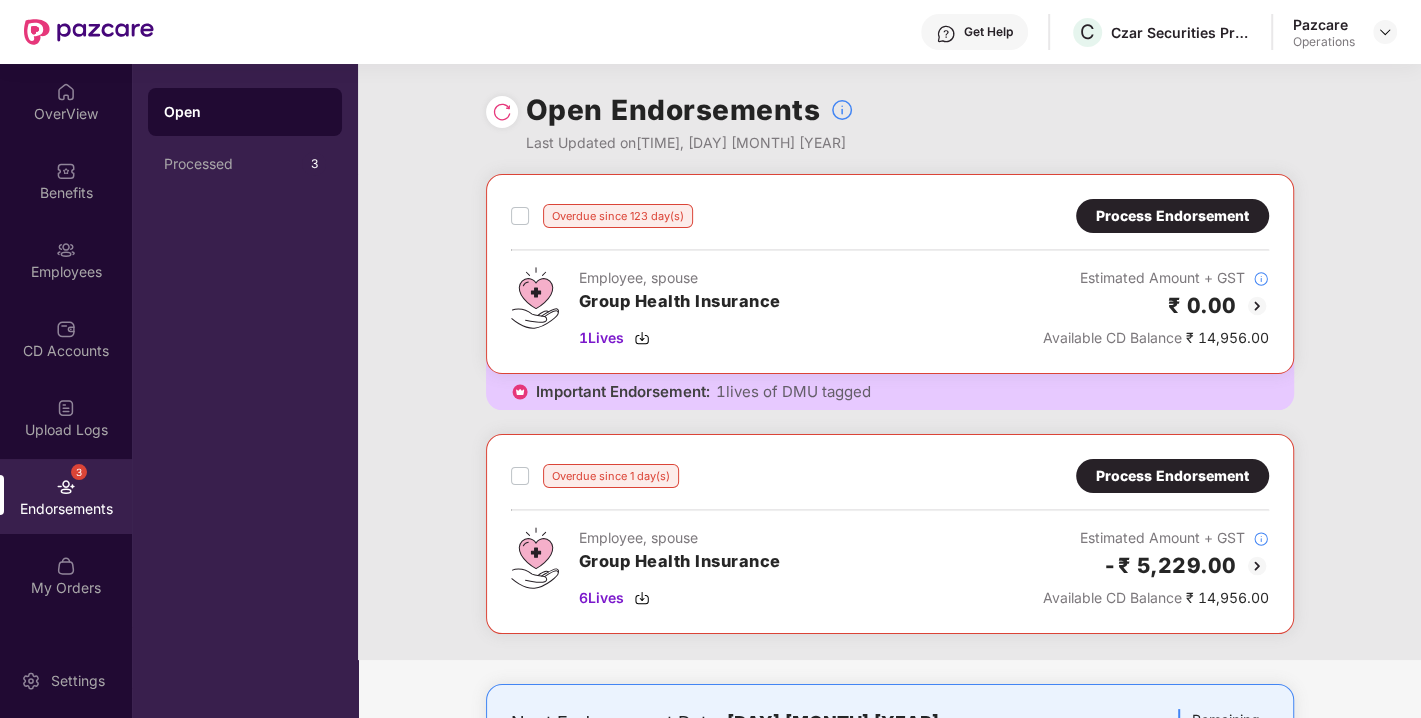 click at bounding box center [502, 112] 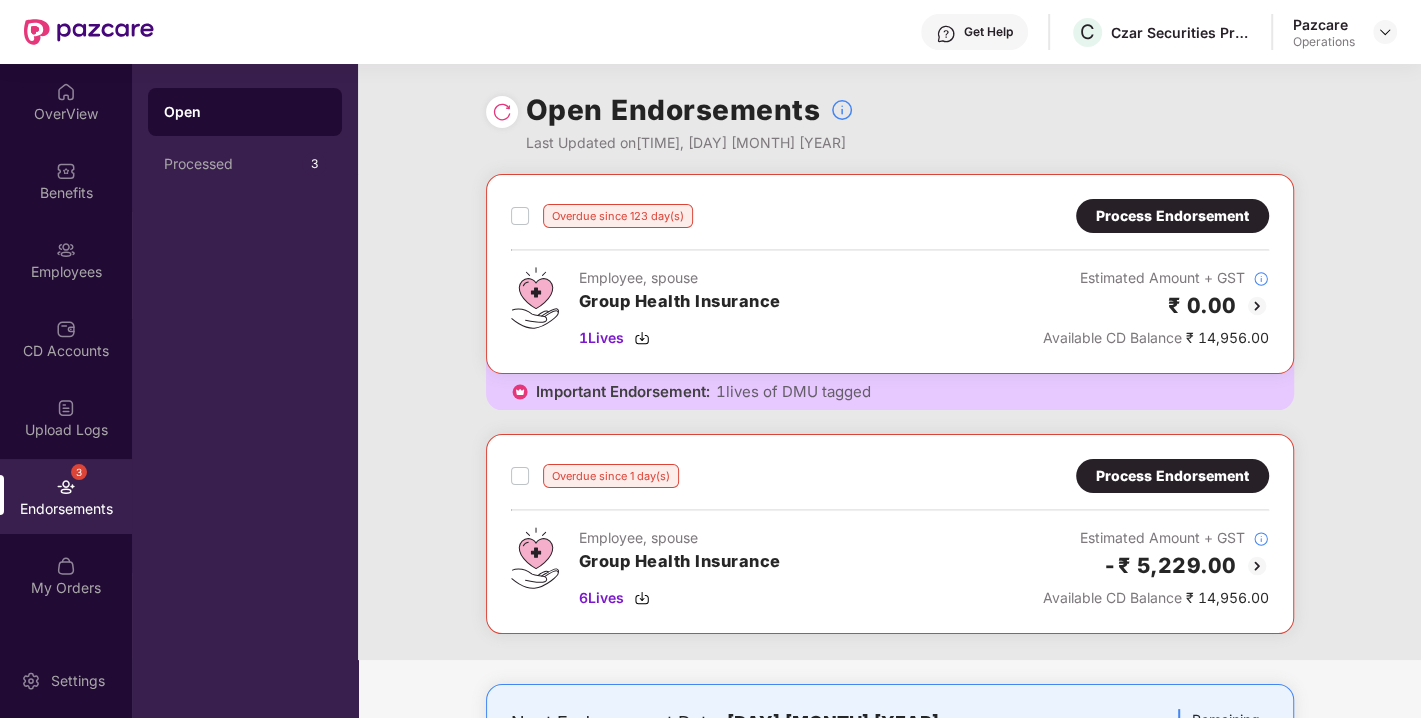 click on "Process Endorsement" at bounding box center [1172, 476] 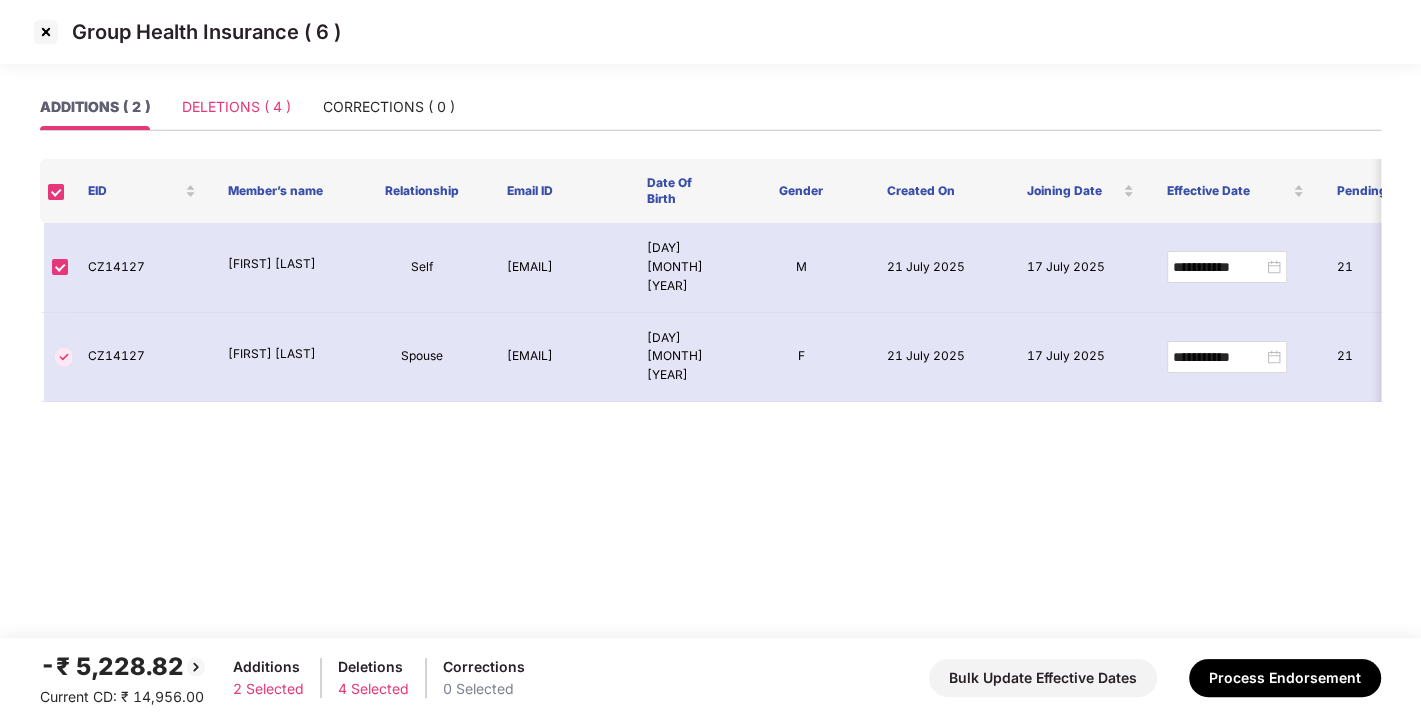 click on "DELETIONS ( 4 )" at bounding box center (236, 107) 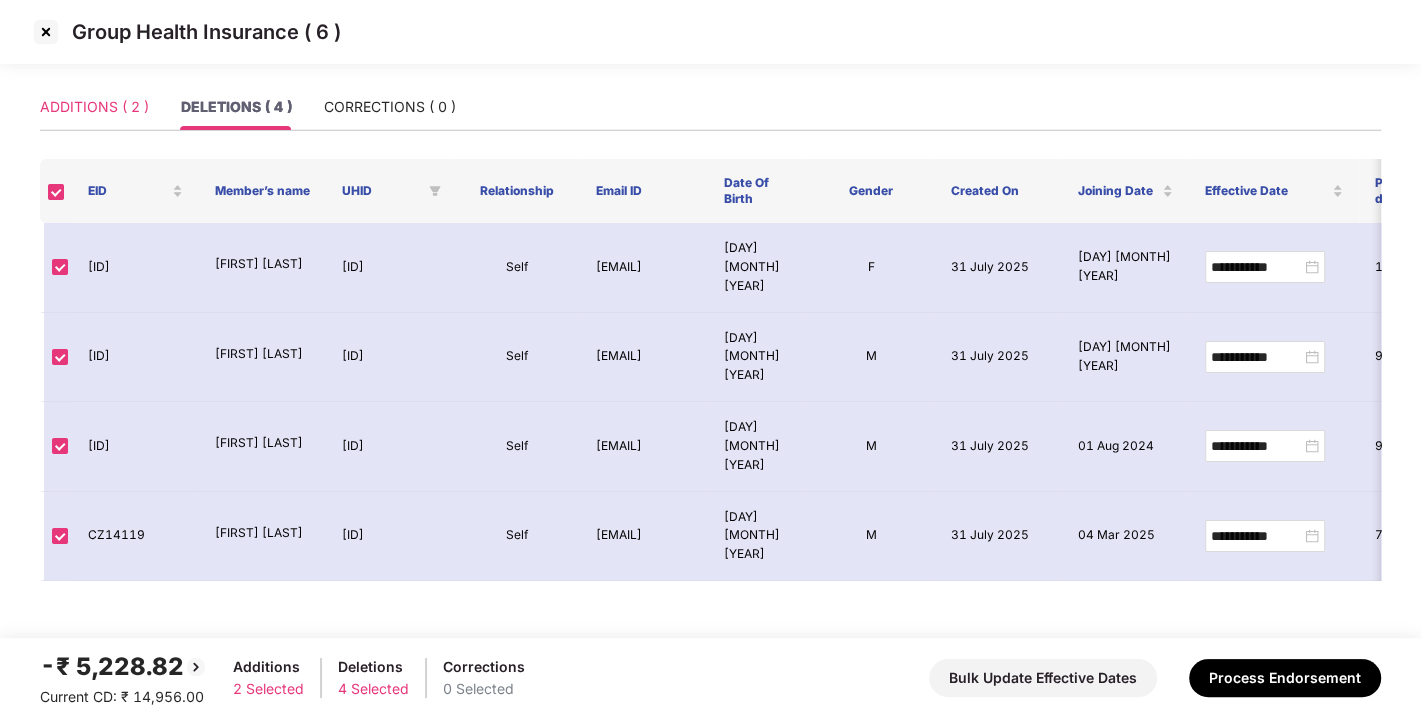click on "ADDITIONS ( 2 )" at bounding box center [94, 107] 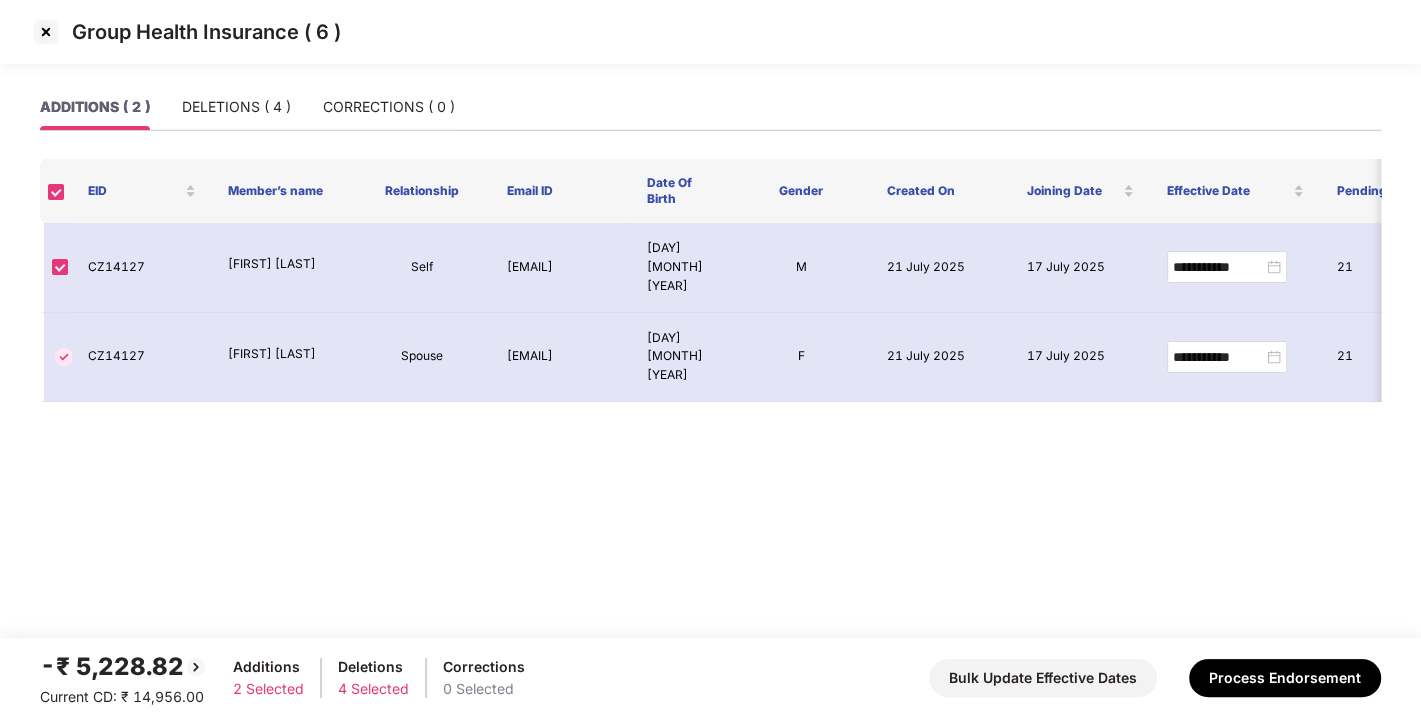 click at bounding box center [46, 32] 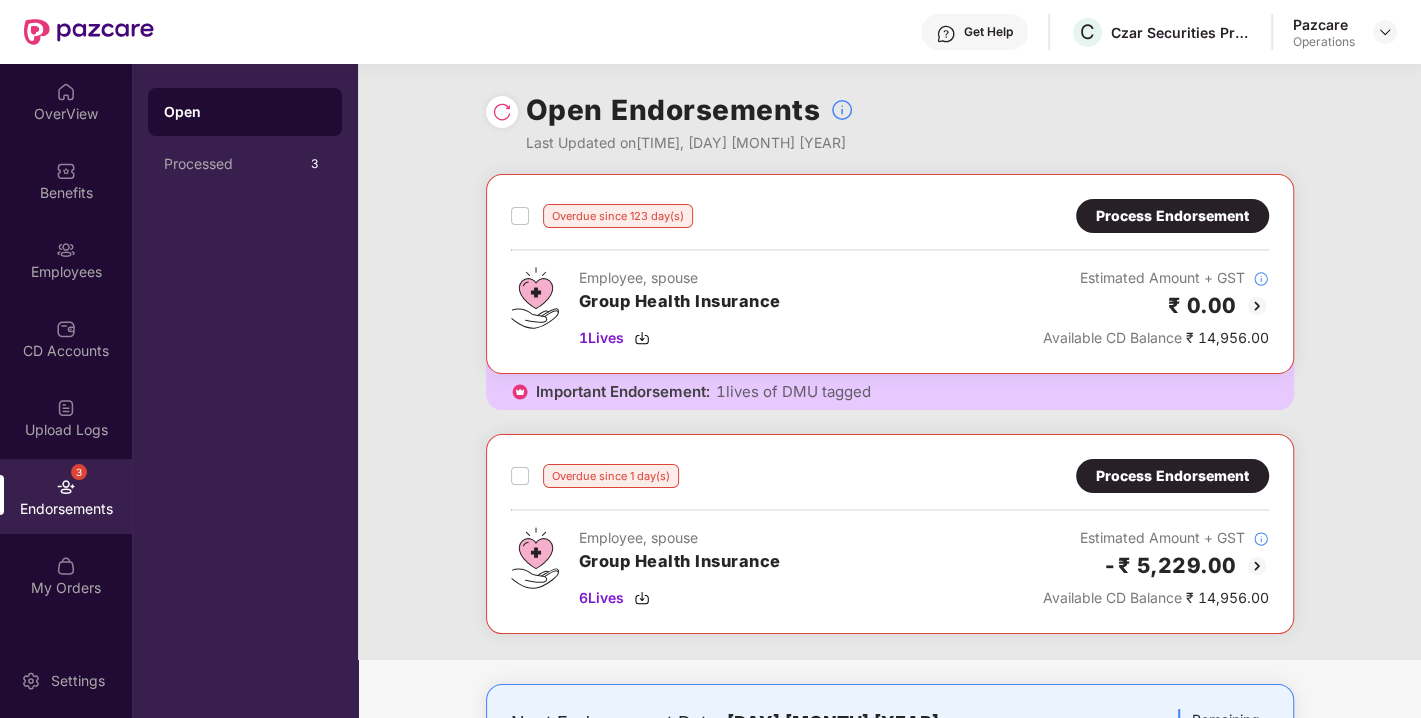 scroll, scrollTop: 137, scrollLeft: 0, axis: vertical 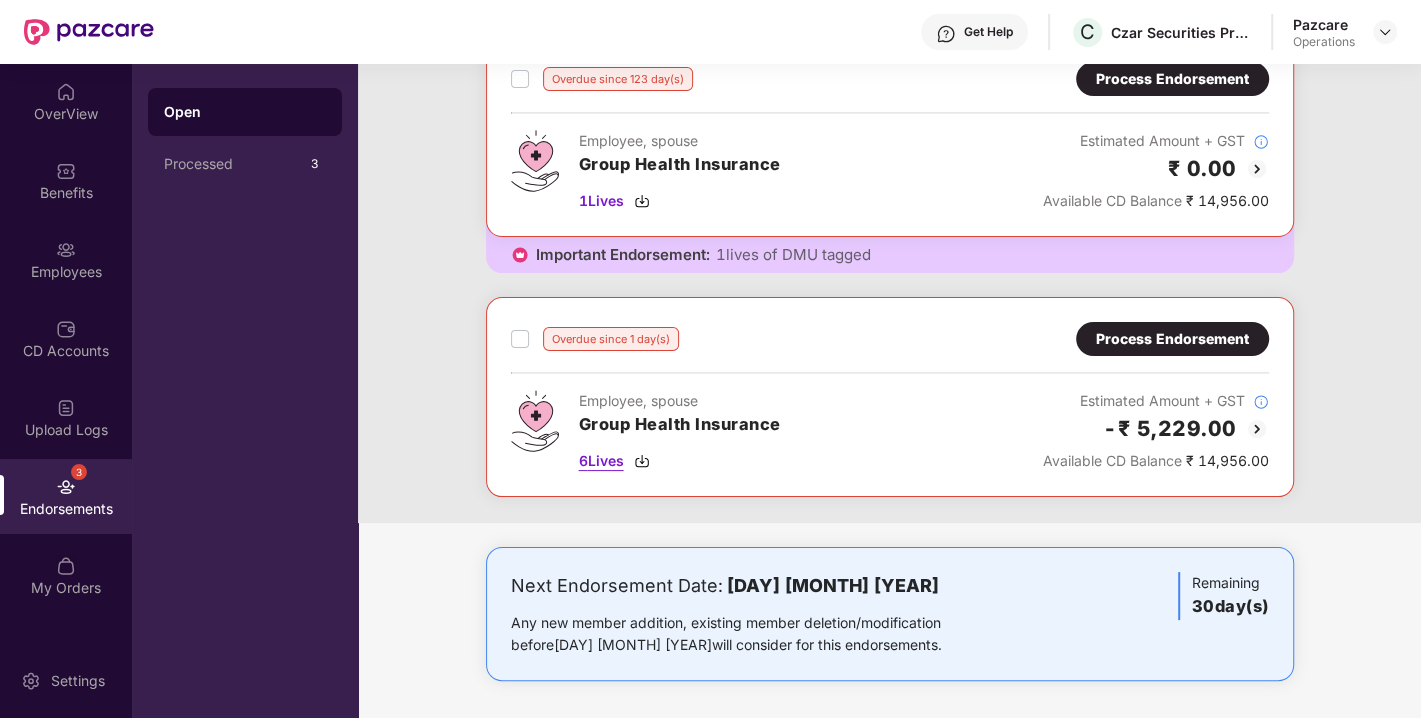 click at bounding box center (642, 461) 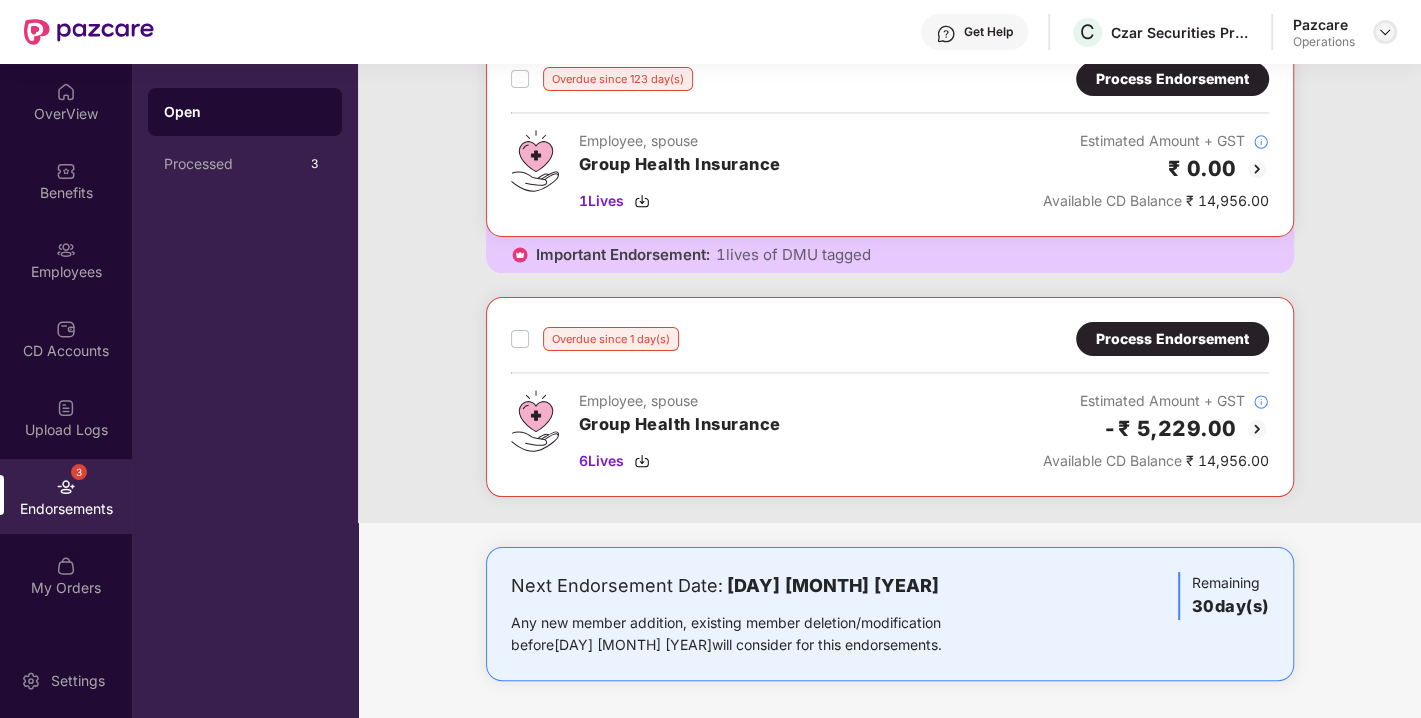 click at bounding box center [1385, 32] 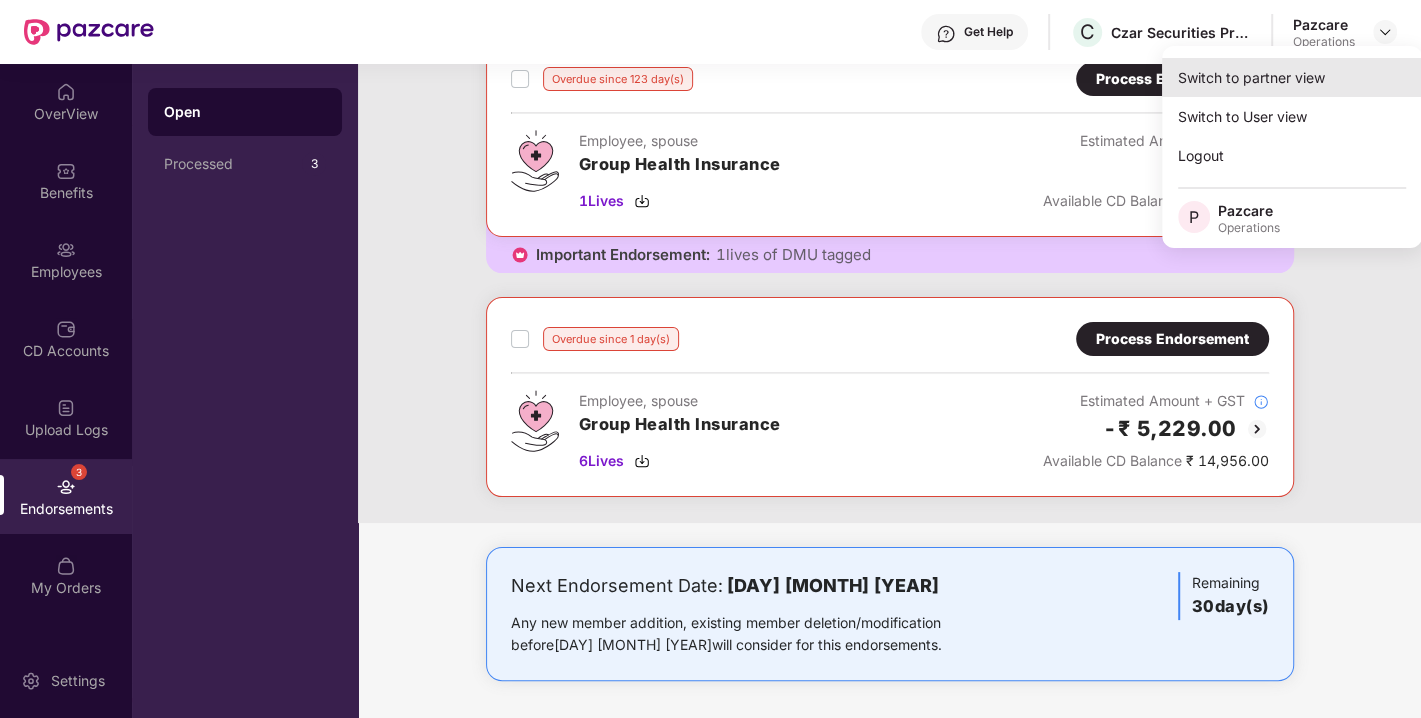 click on "Switch to partner view" at bounding box center (1292, 77) 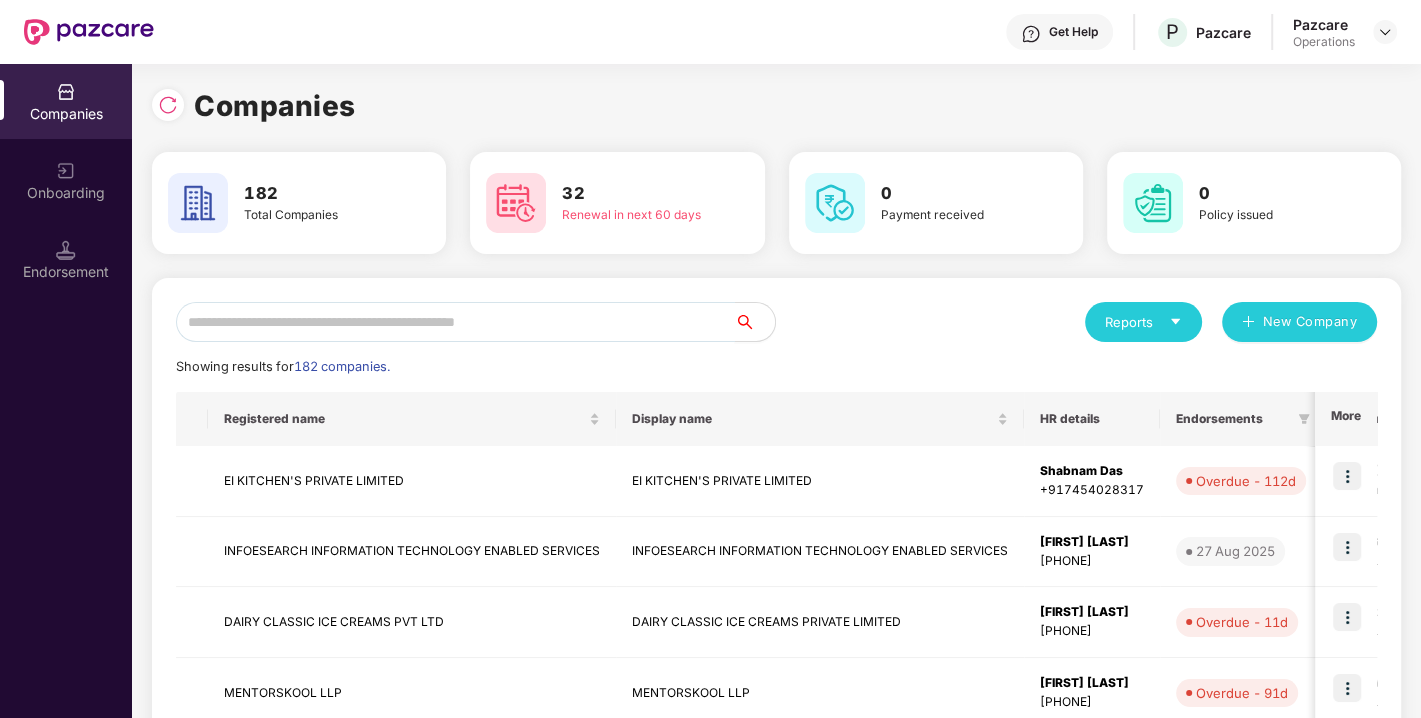 click at bounding box center (455, 322) 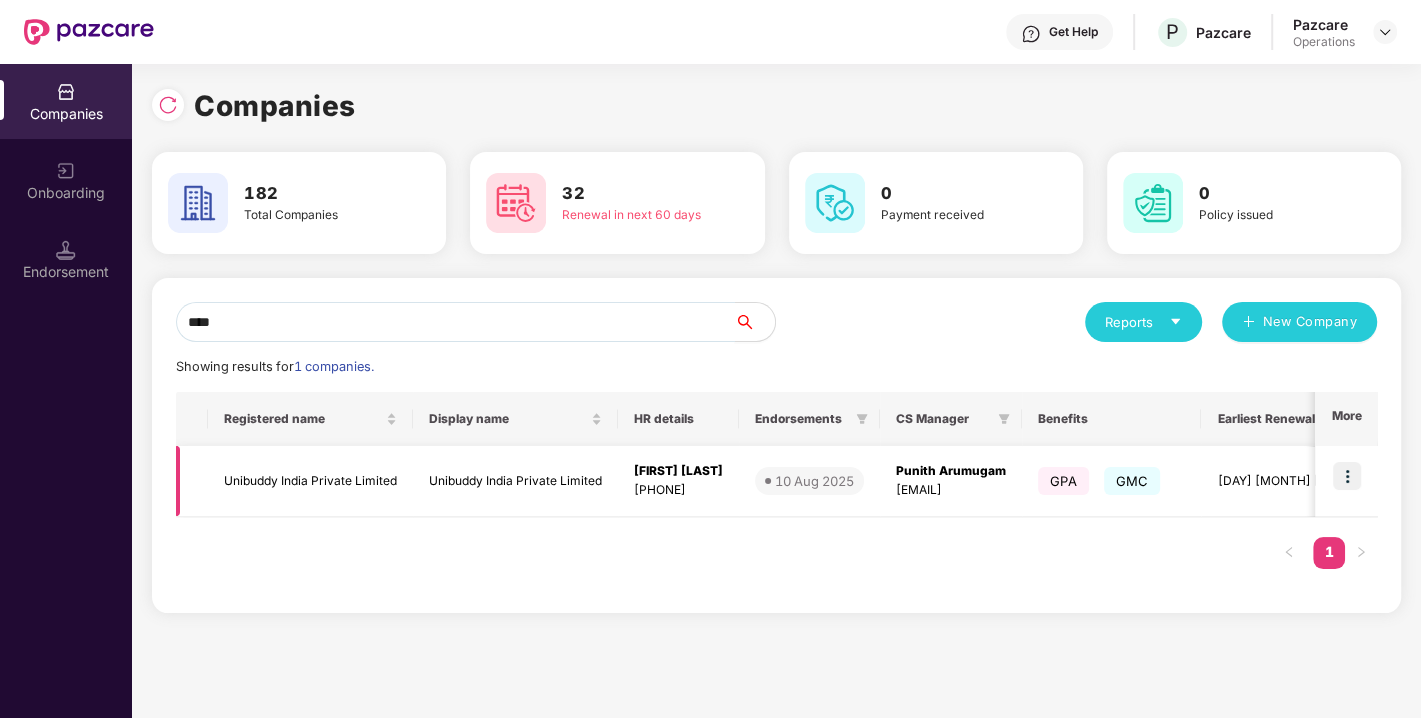 type on "****" 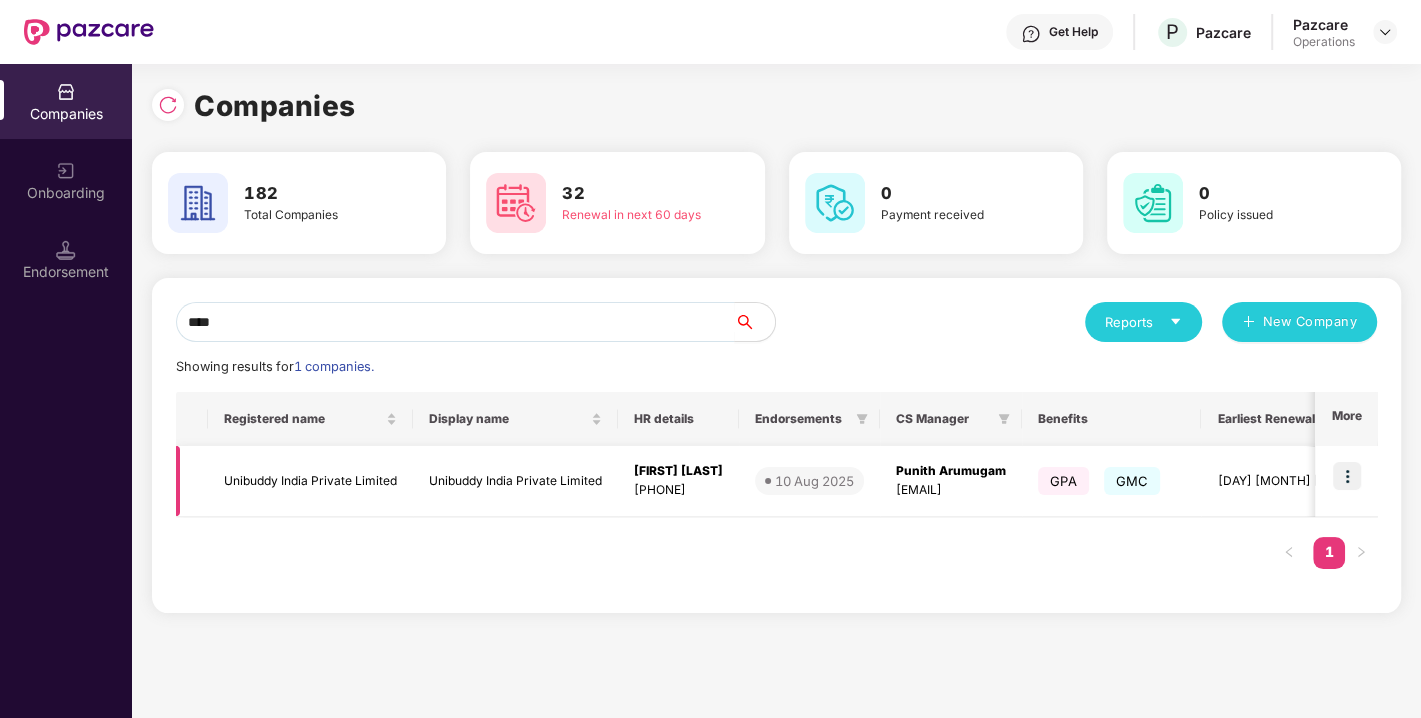 click on "Unibuddy India Private Limited" at bounding box center [310, 481] 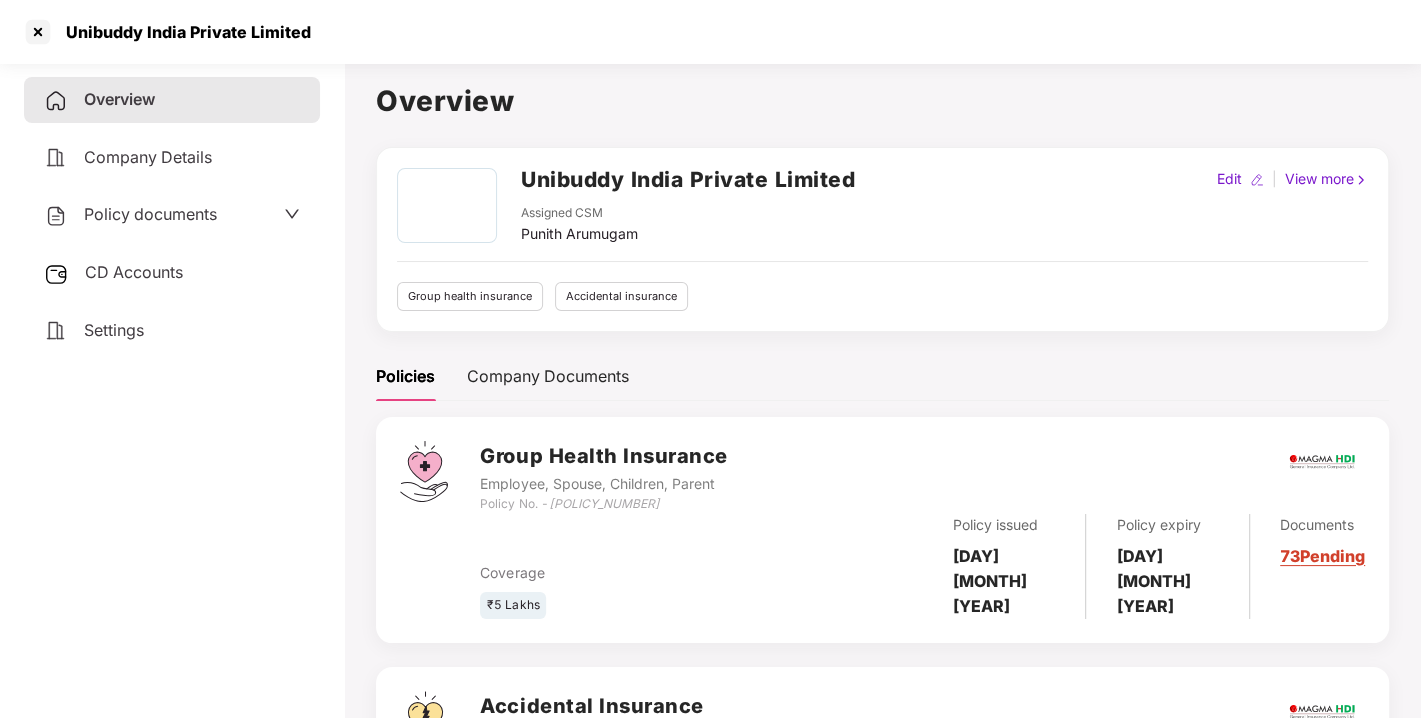 click on "CD Accounts" at bounding box center (172, 273) 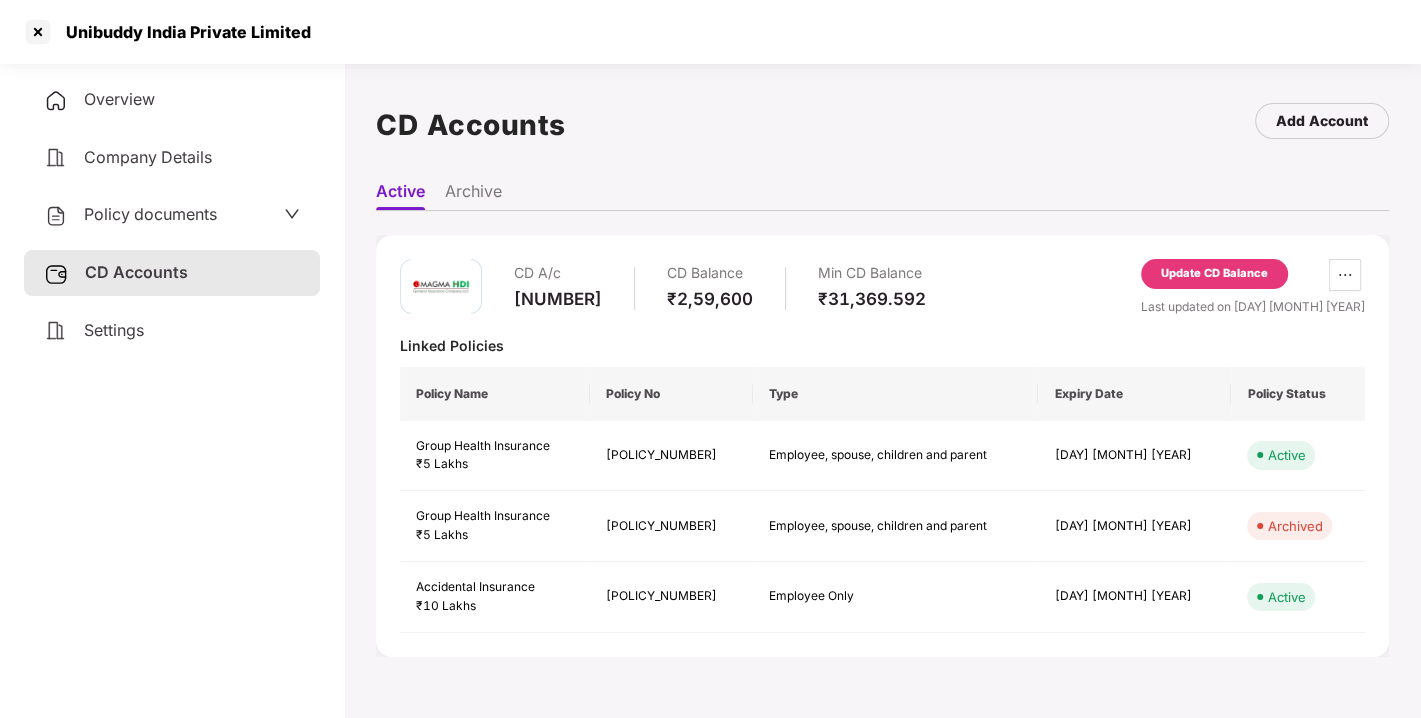 click on "CD A/c [NUMBER] CD Balance ₹[NUMBER] Min CD Balance ₹[NUMBER] Update CD Balance Last updated on [DAY] [MONTH] [YEAR] Linked Policies Policy Name Policy No Type Expiry Date Policy Status           Group Health Insurance ₹5 Lakhs [POLICY_NUMBER] Employee, spouse, children and parent [DAY] [MONTH] [YEAR] Active Group Health Insurance ₹5 Lakhs [POLICY_NUMBER] Employee, spouse, children and parent [DAY] [MONTH] [YEAR] Archived Accidental Insurance ₹10 Lakhs [POLICY_NUMBER] Employee Only [DAY] [MONTH] [YEAR] Active" at bounding box center (882, 446) 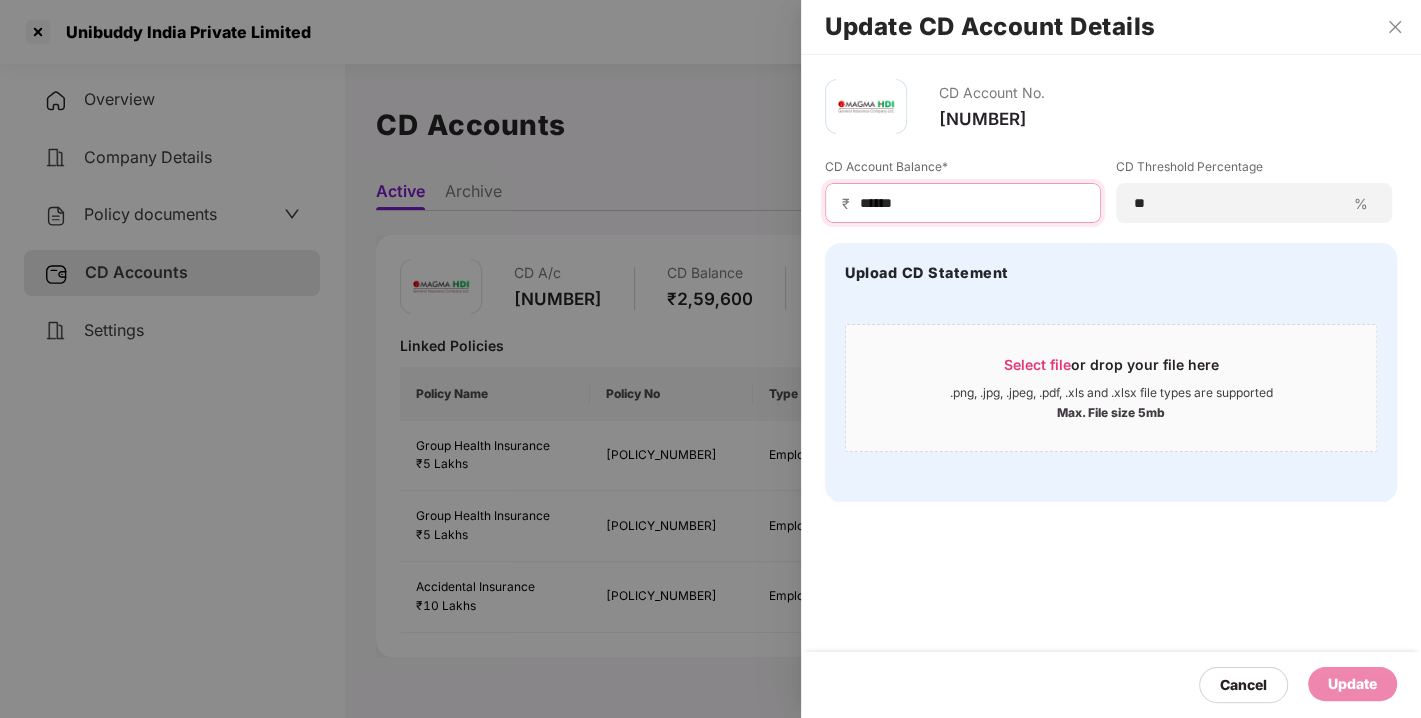 drag, startPoint x: 1002, startPoint y: 197, endPoint x: 662, endPoint y: 215, distance: 340.47614 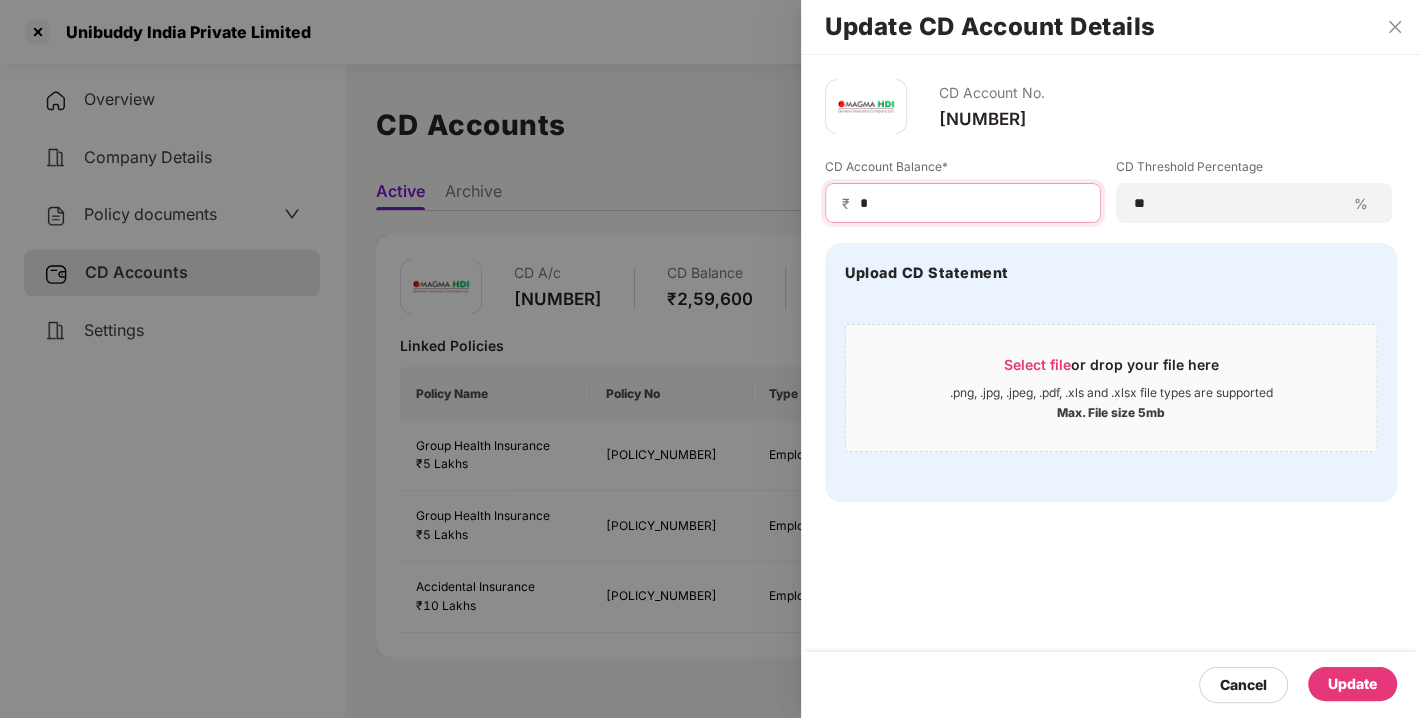 type on "*" 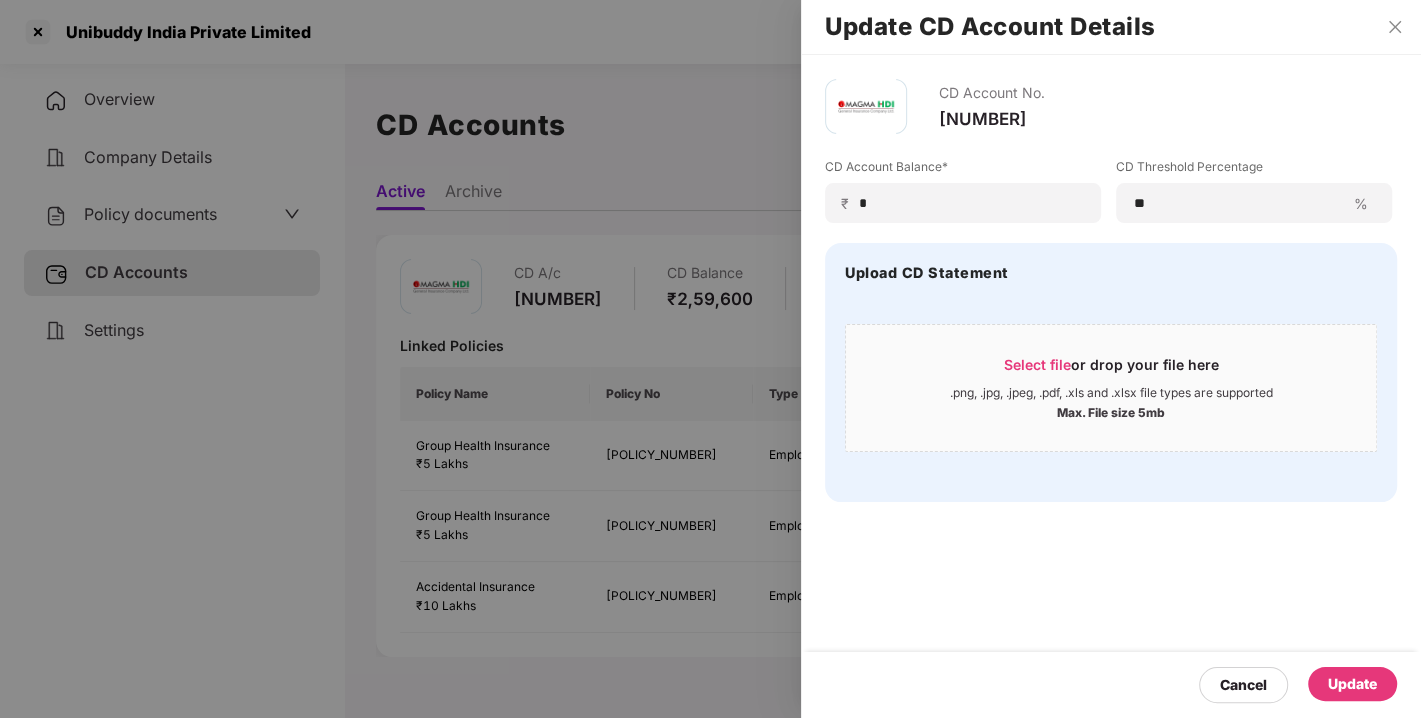 click on "Update" at bounding box center (1352, 684) 